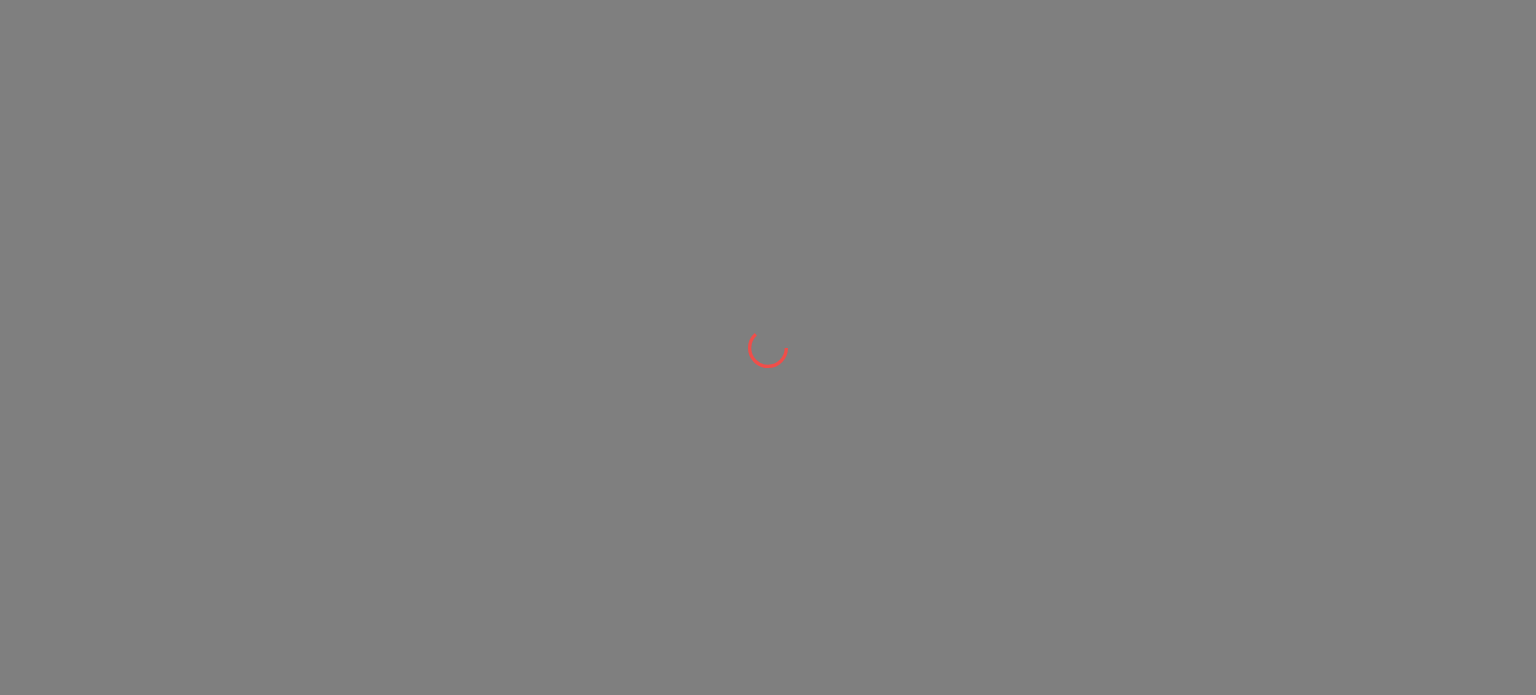scroll, scrollTop: 0, scrollLeft: 0, axis: both 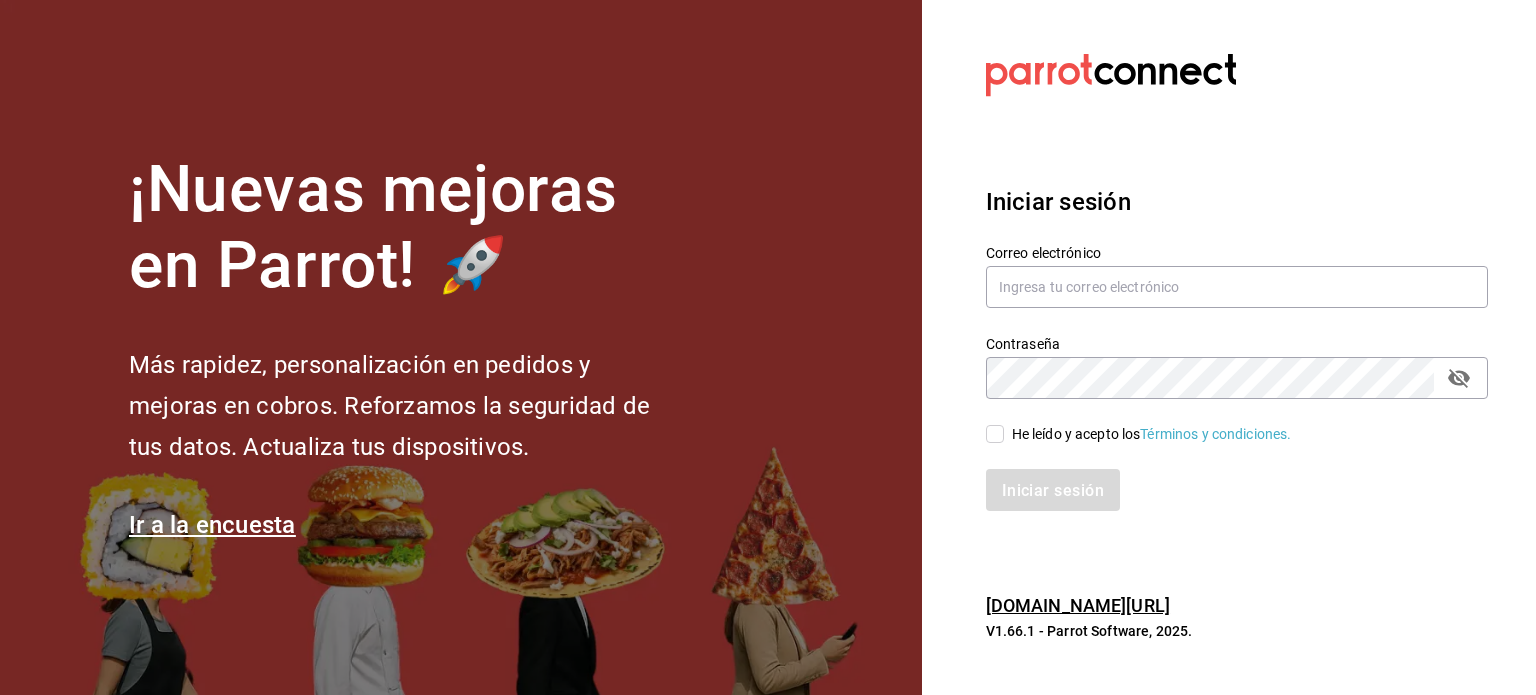 click on "Correo electrónico" at bounding box center (1237, 277) 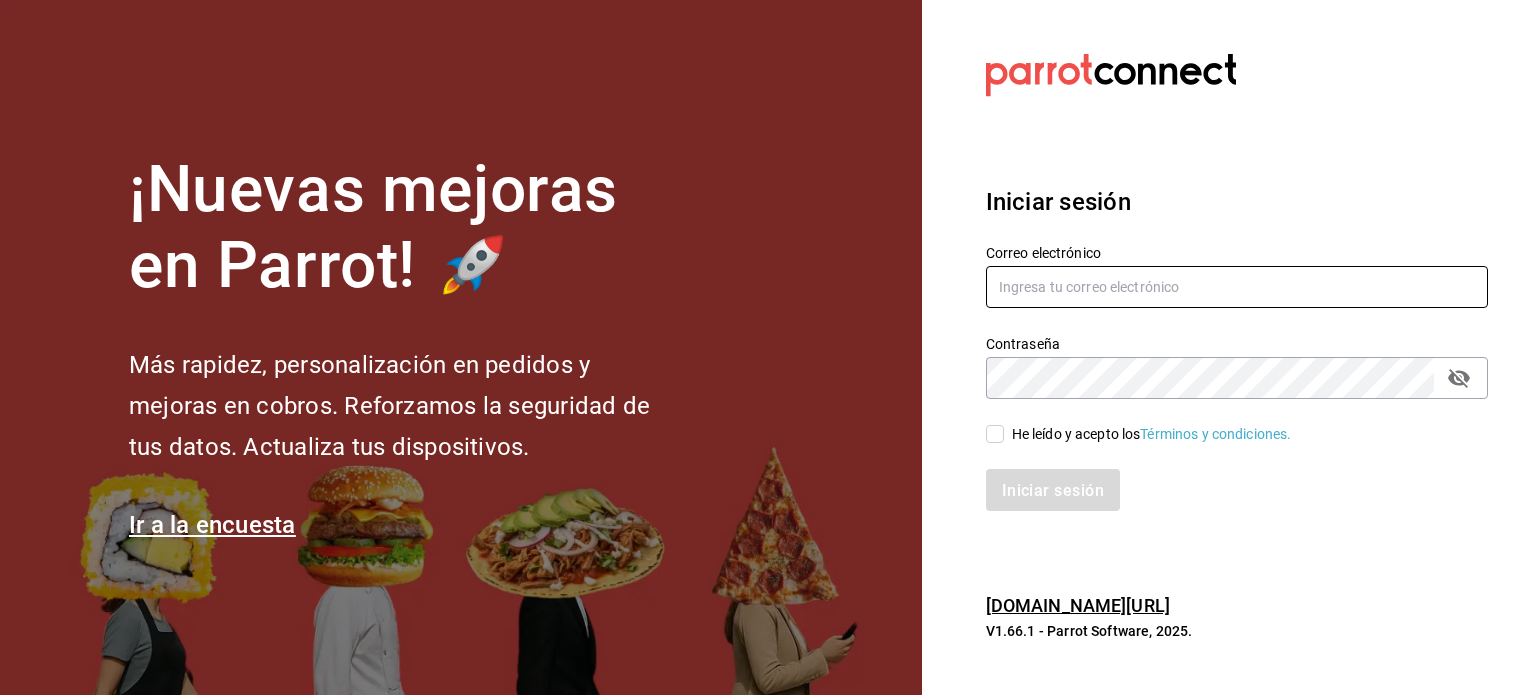 click at bounding box center [1237, 287] 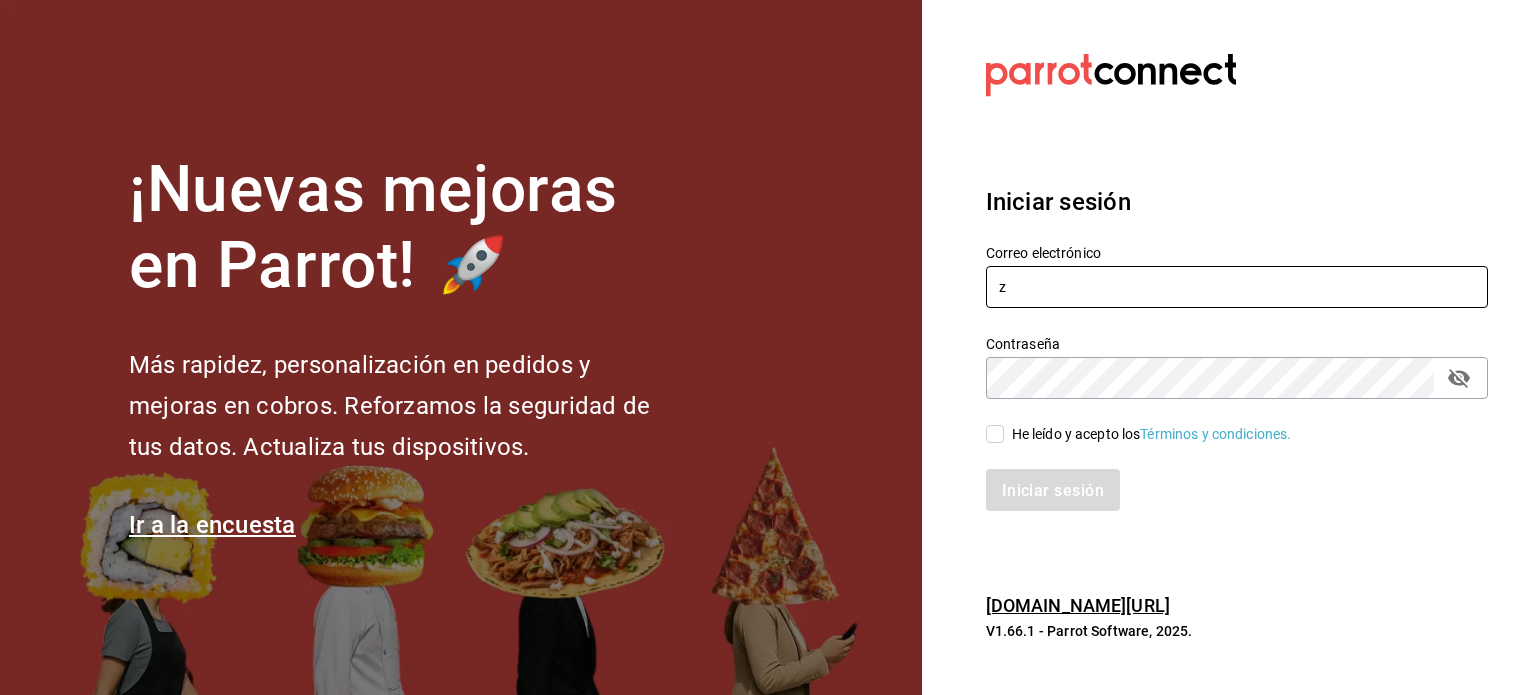 click on "z" at bounding box center [1237, 287] 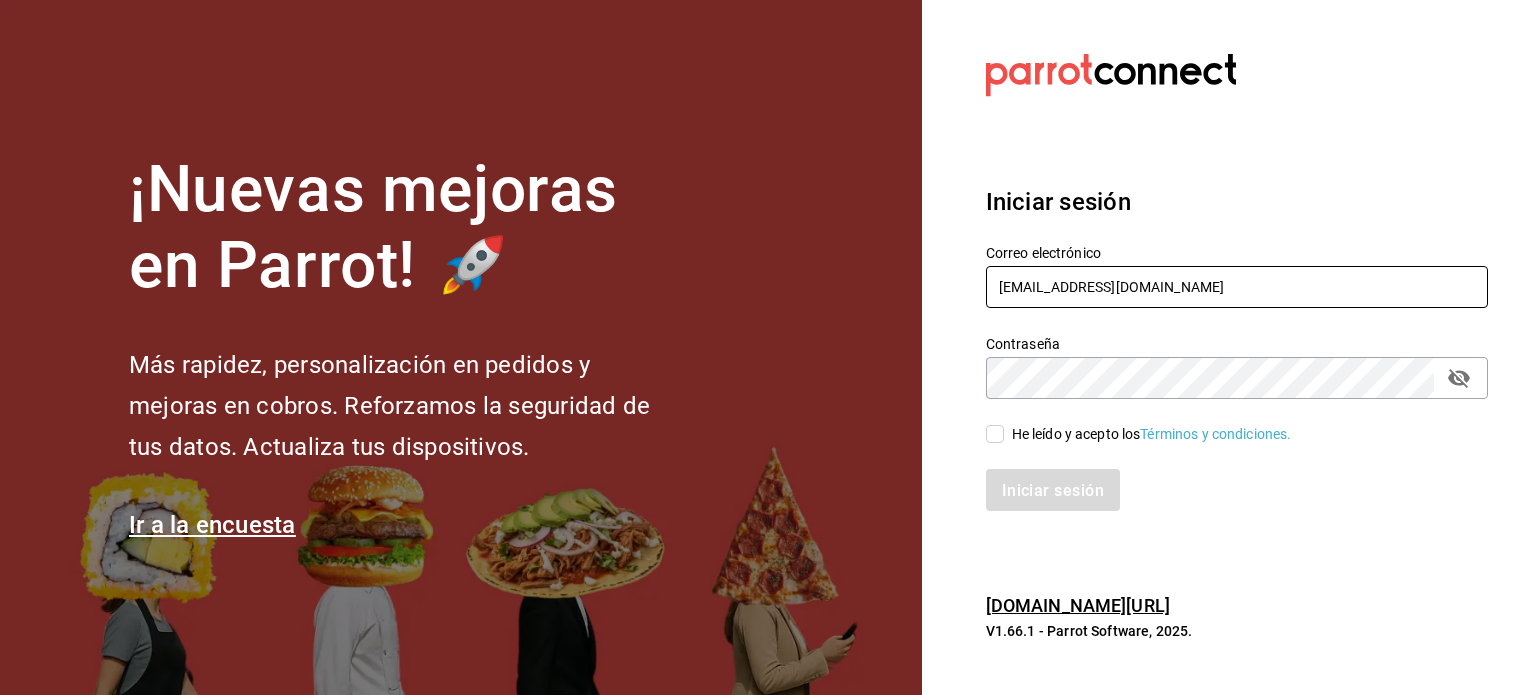 type on "zaager@outlook.com" 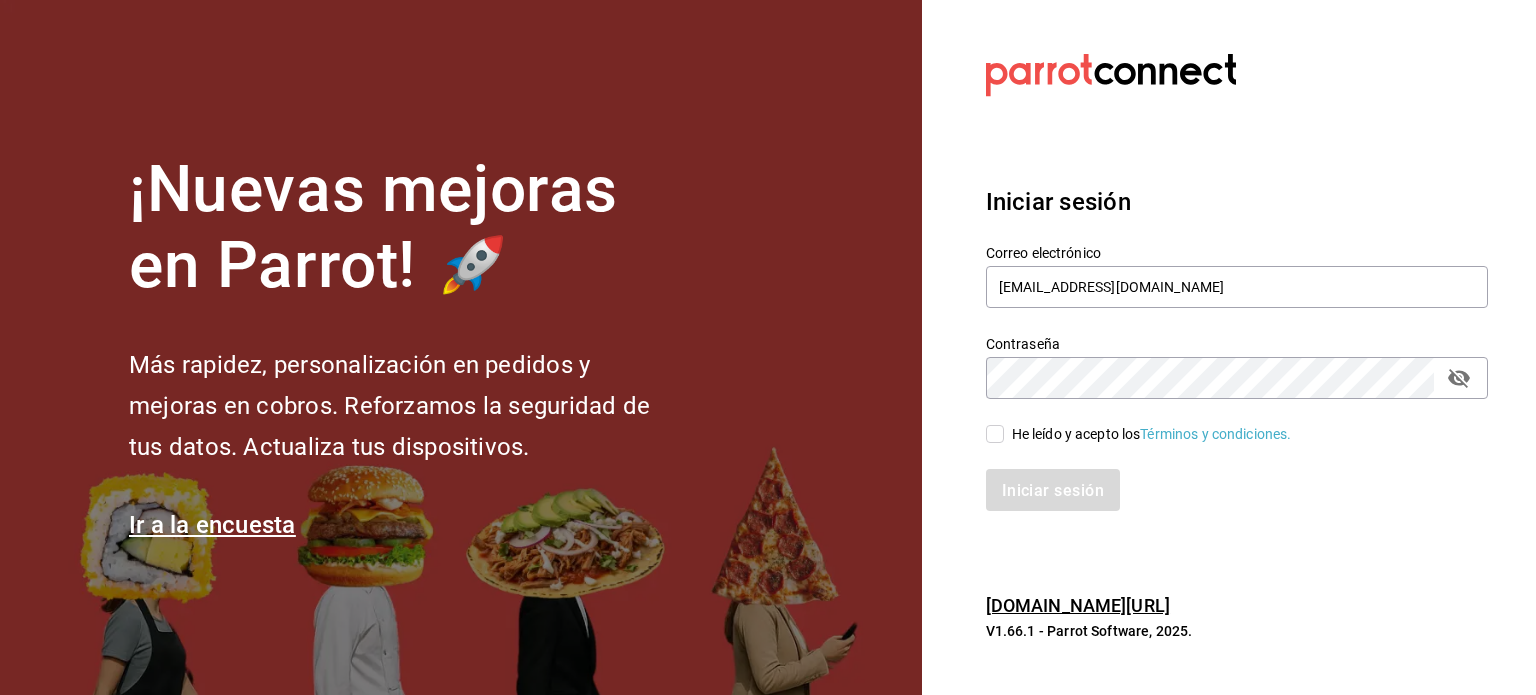 click on "He leído y acepto los" at bounding box center (1076, 434) 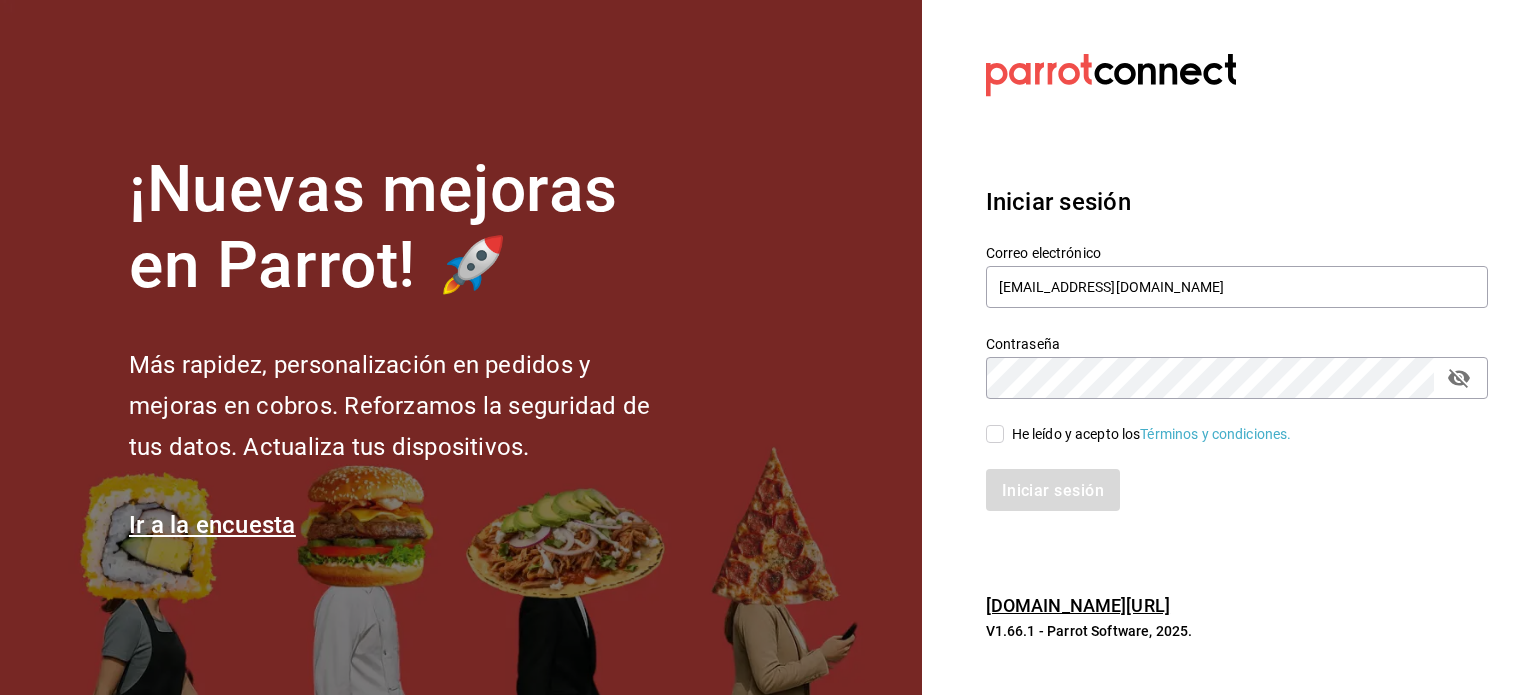 checkbox on "true" 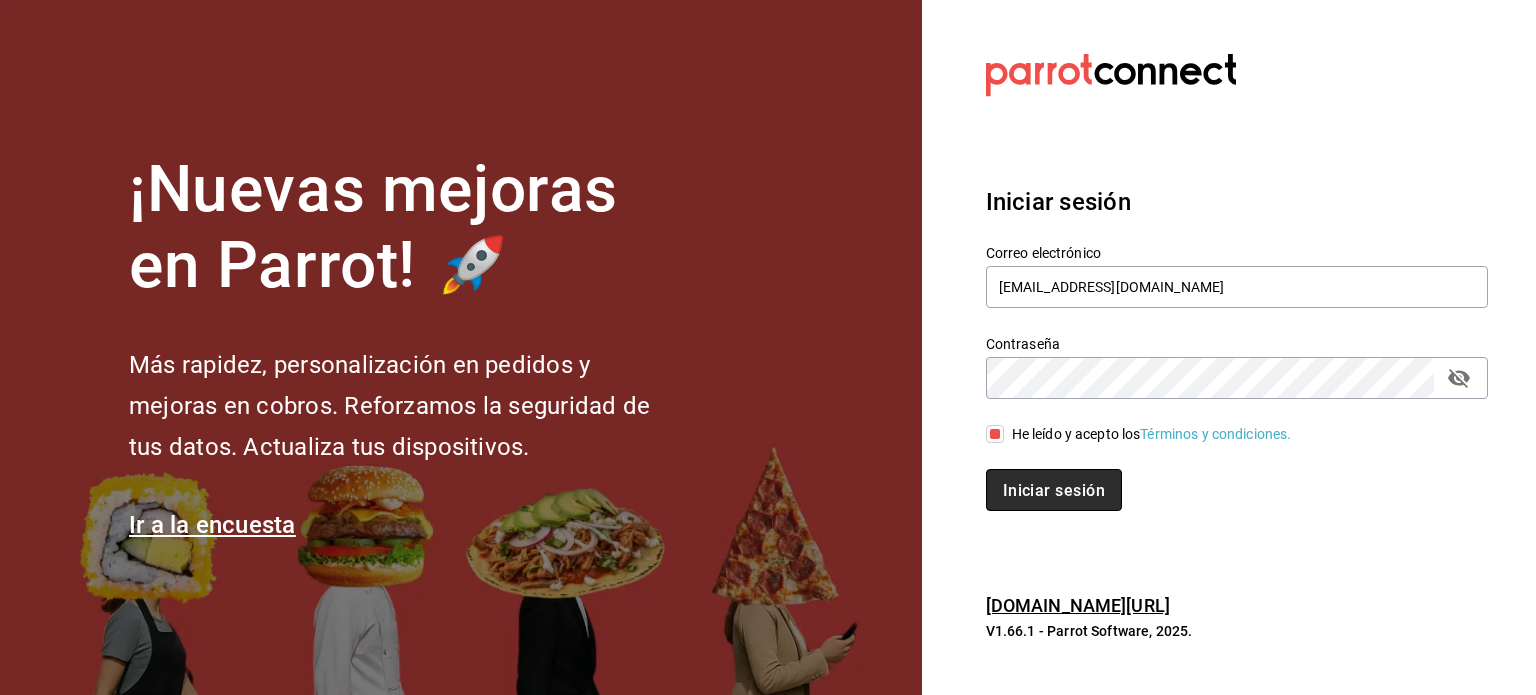 click on "Iniciar sesión" at bounding box center (1054, 489) 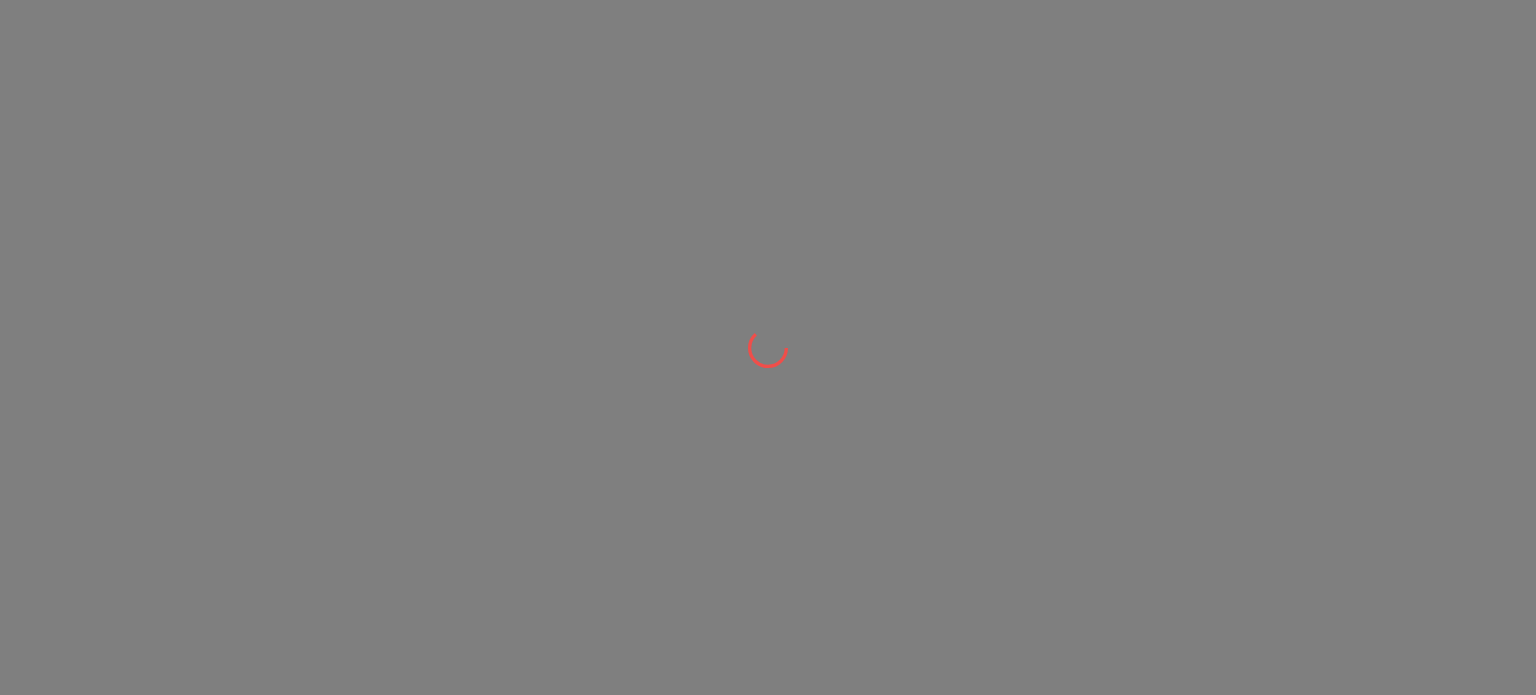 scroll, scrollTop: 0, scrollLeft: 0, axis: both 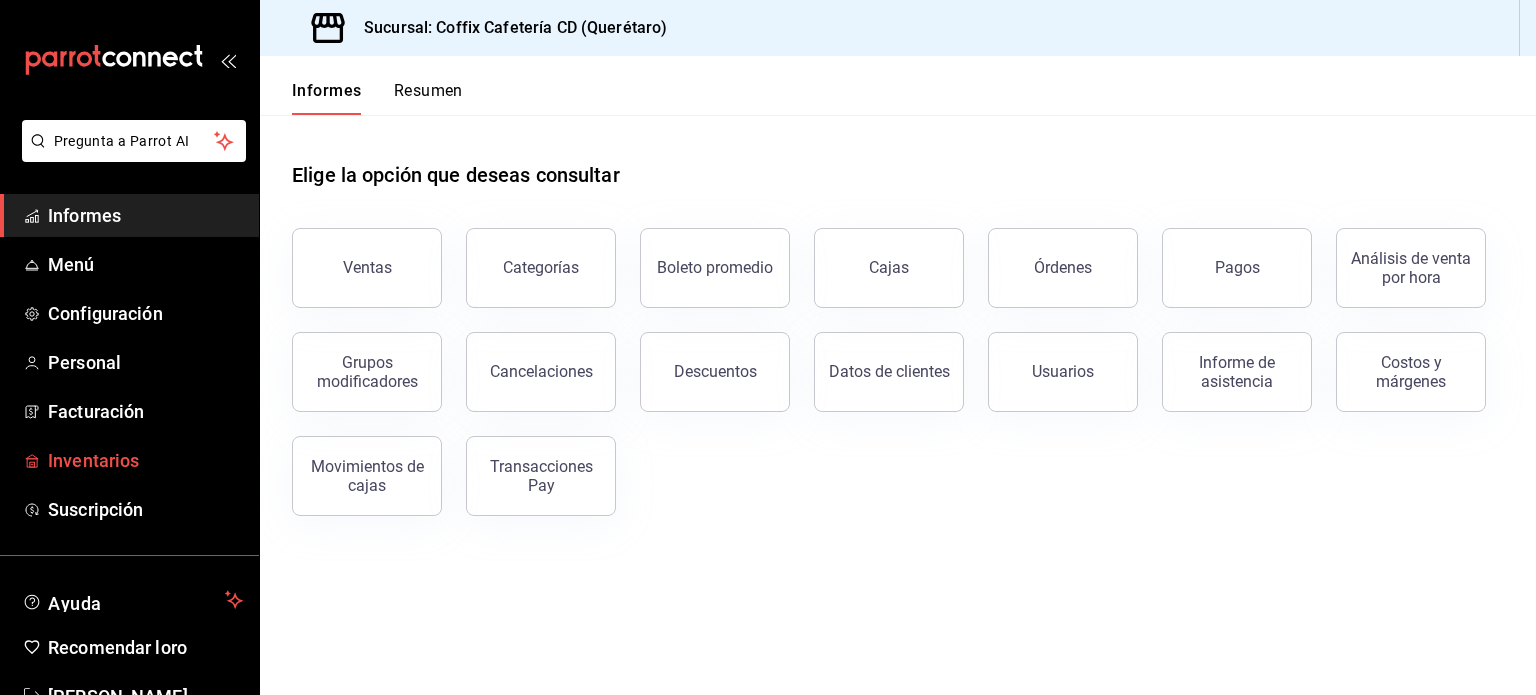 click on "Inventarios" at bounding box center [145, 460] 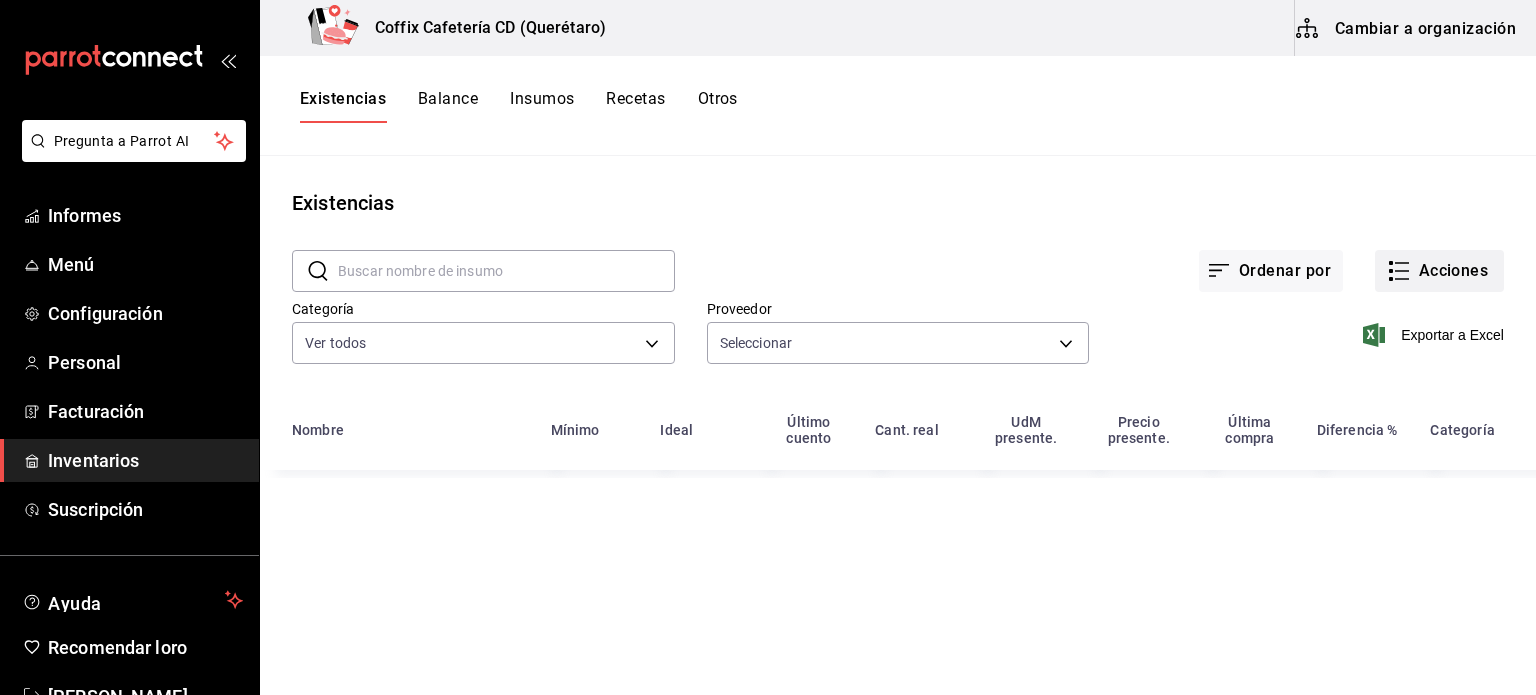 click on "Acciones" at bounding box center [1439, 271] 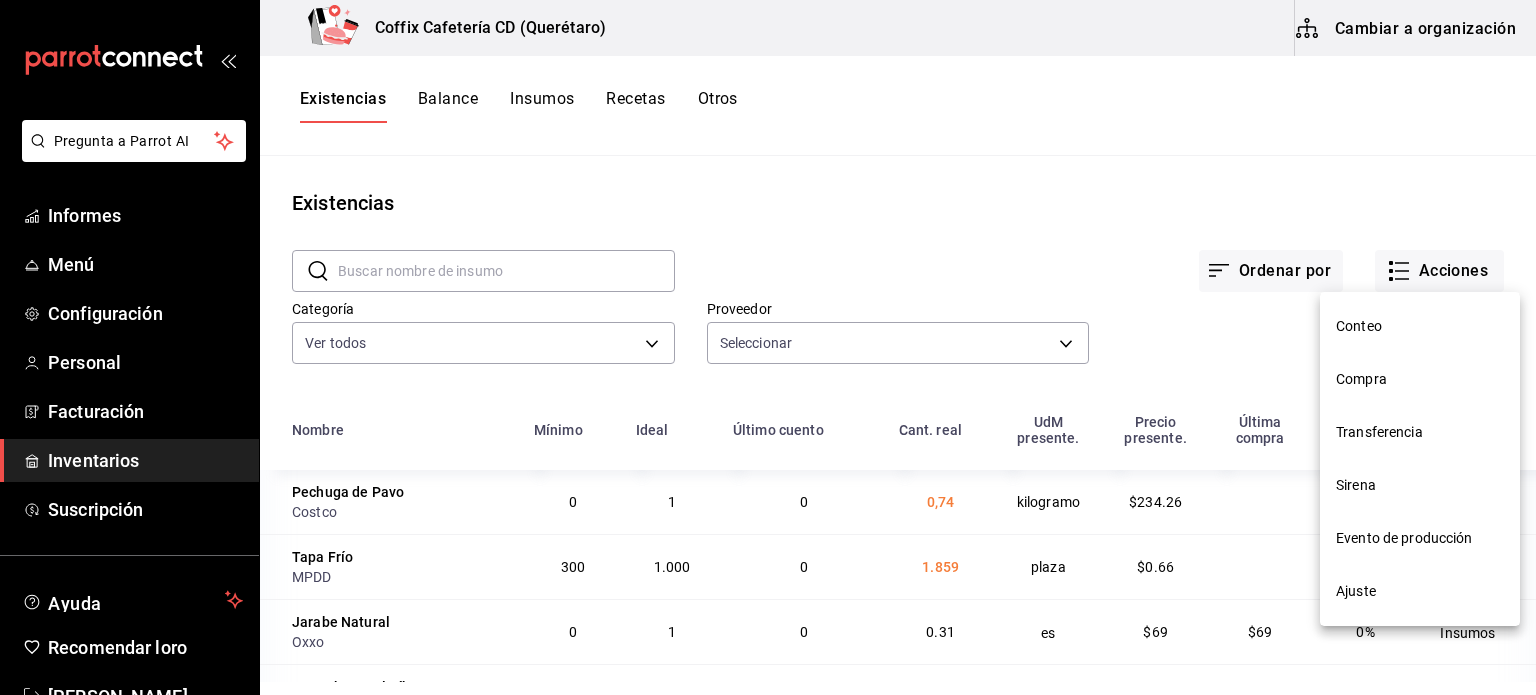 click on "Compra" at bounding box center (1361, 379) 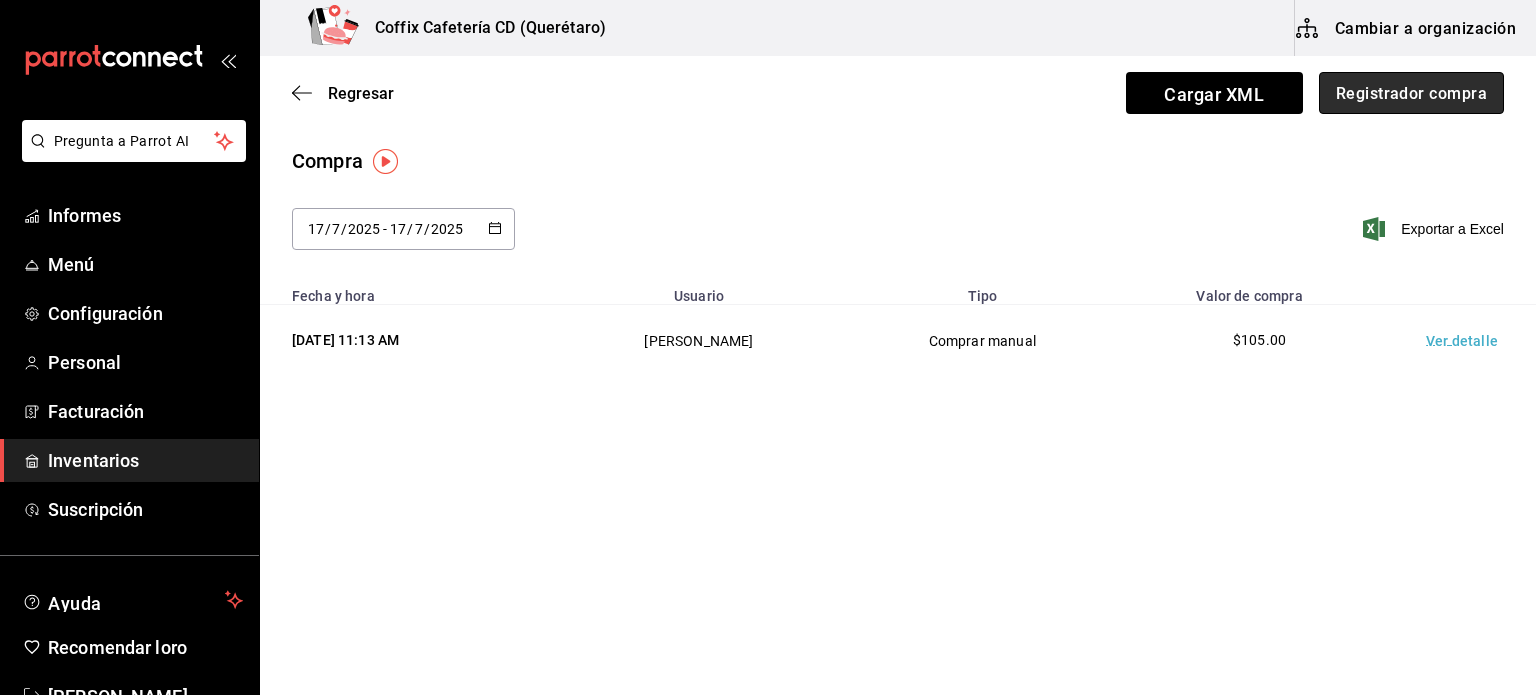 click on "Registrador compra" at bounding box center (1411, 92) 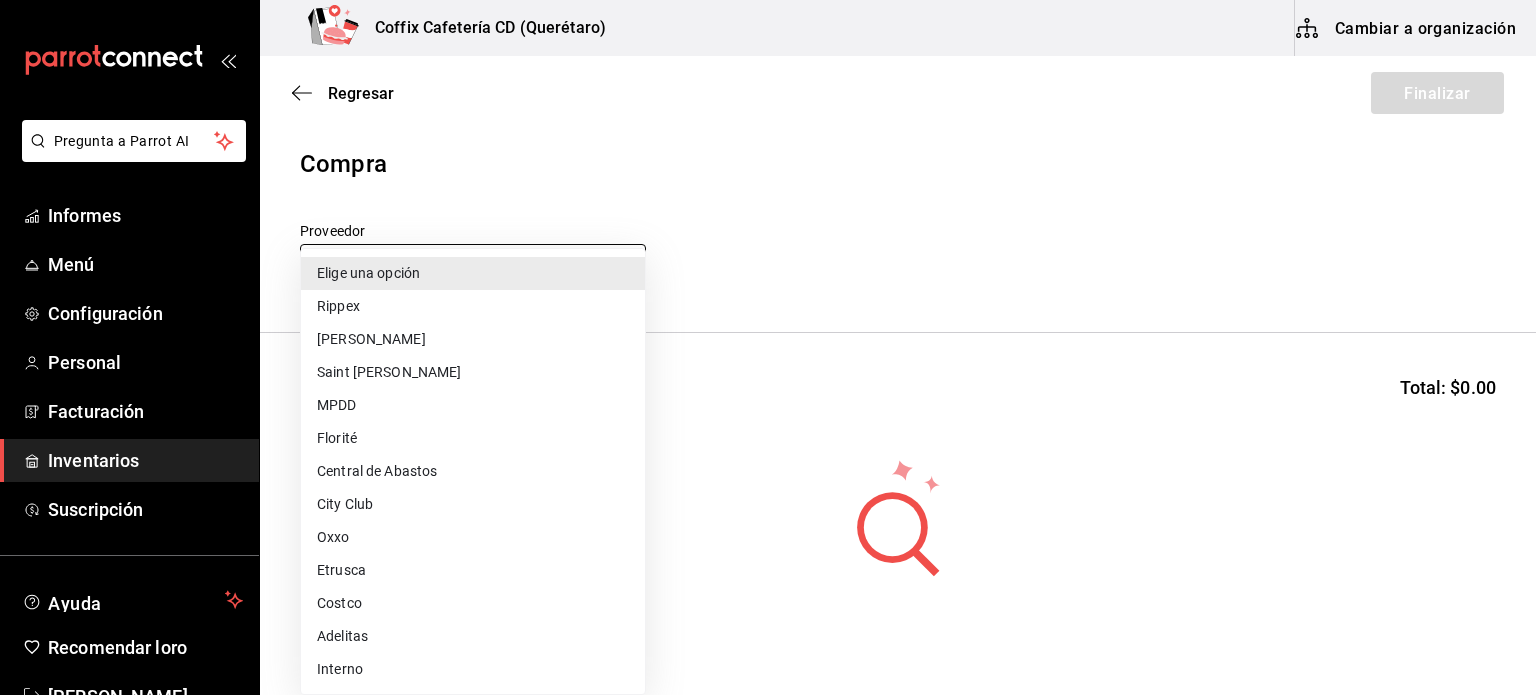 click on "Pregunta a Parrot AI Informes   Menú   Configuración   Personal   Facturación   Inventarios   Suscripción   Ayuda Recomendar loro   Julio Barranco   Sugerir nueva función   Coffix Cafetería CD (Querétaro) Cambiar a organización Regresar Finalizar Compra Proveedor Elige una opción default Buscar Total: $0.00 No hay insumos a mostrar.  Busca un insumo para agregarlo a la lista Texto original Valora esta traducción Tu opinión servirá para ayudar a mejorar el Traductor de Google GANA 1 MES GRATIS EN TU SUSCRIPCIÓN AQUÍ ¿Recuerdas cómo empezó tu restaurante? Hoy puedes ayudar a un colega a tener el mismo cambio que tú viviste. Recomienda Parrot directamente desde tu Portal Administrador. Es fácil y rápido. 🎁 Por cada restaurante que se una, ganas 1 mes gratis. Ver video tutorial Ir a un video Pregunta a Parrot AI Informes   Menú   Configuración   Personal   Facturación   Inventarios   Suscripción   Ayuda Recomendar loro   Julio Barranco   Sugerir nueva función   Editar Eliminar Rippex" at bounding box center [768, 291] 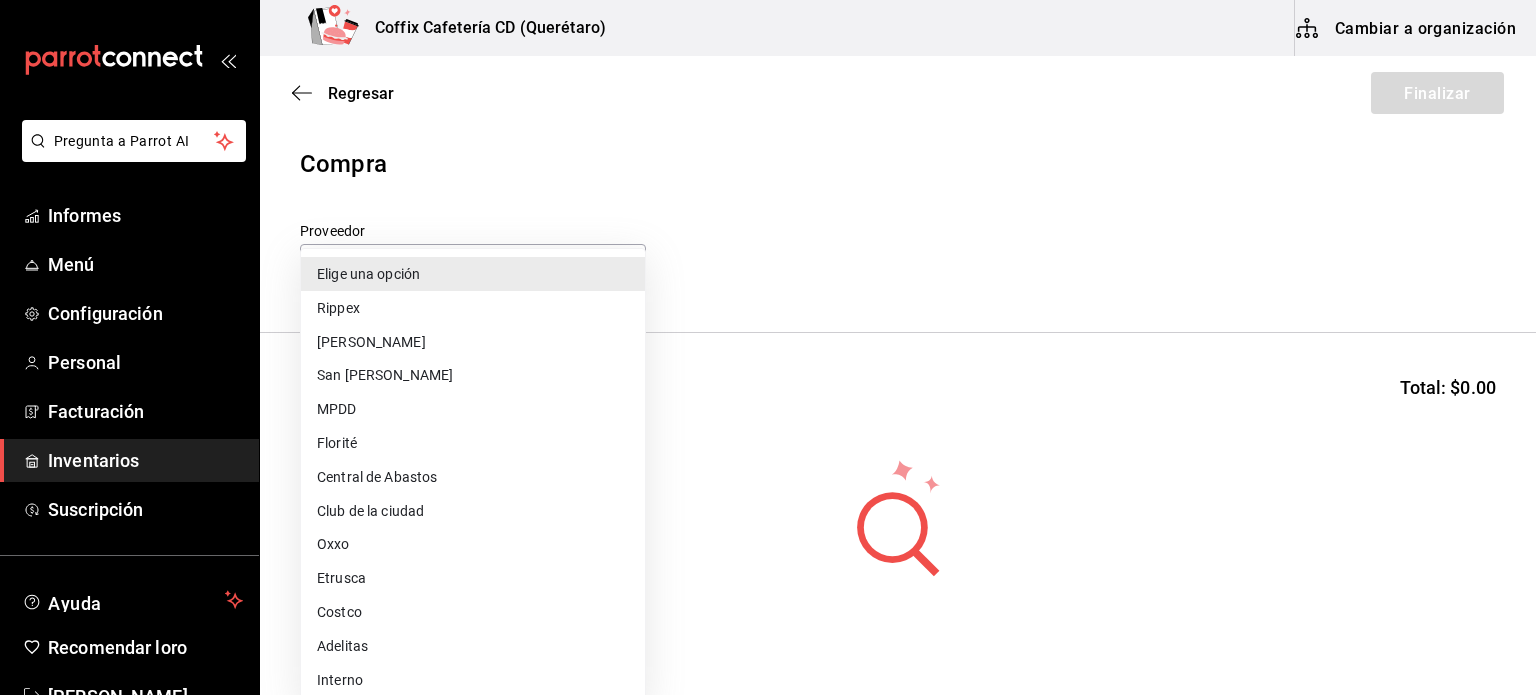 click on "Costco" at bounding box center [473, 612] 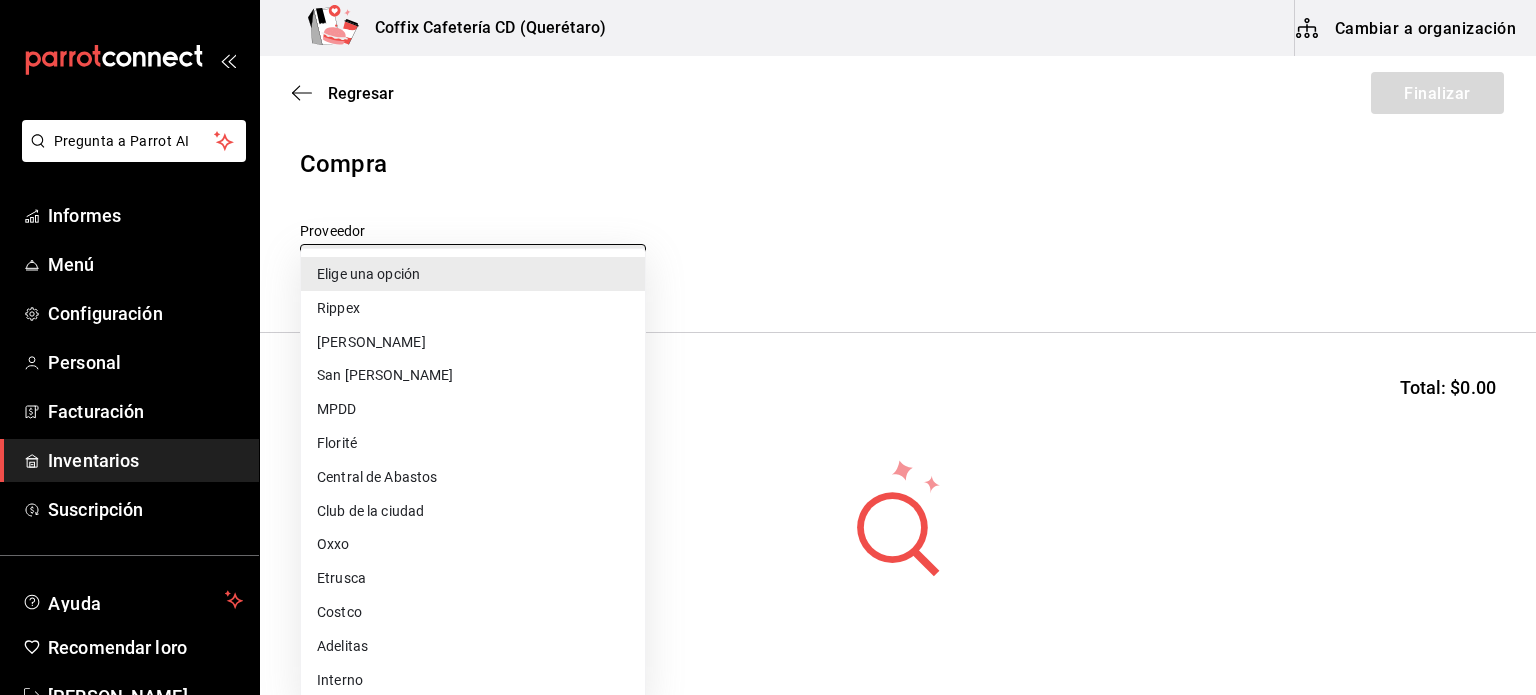 type on "49f9998f-c7e9-41cb-9d0f-f320be7db51c" 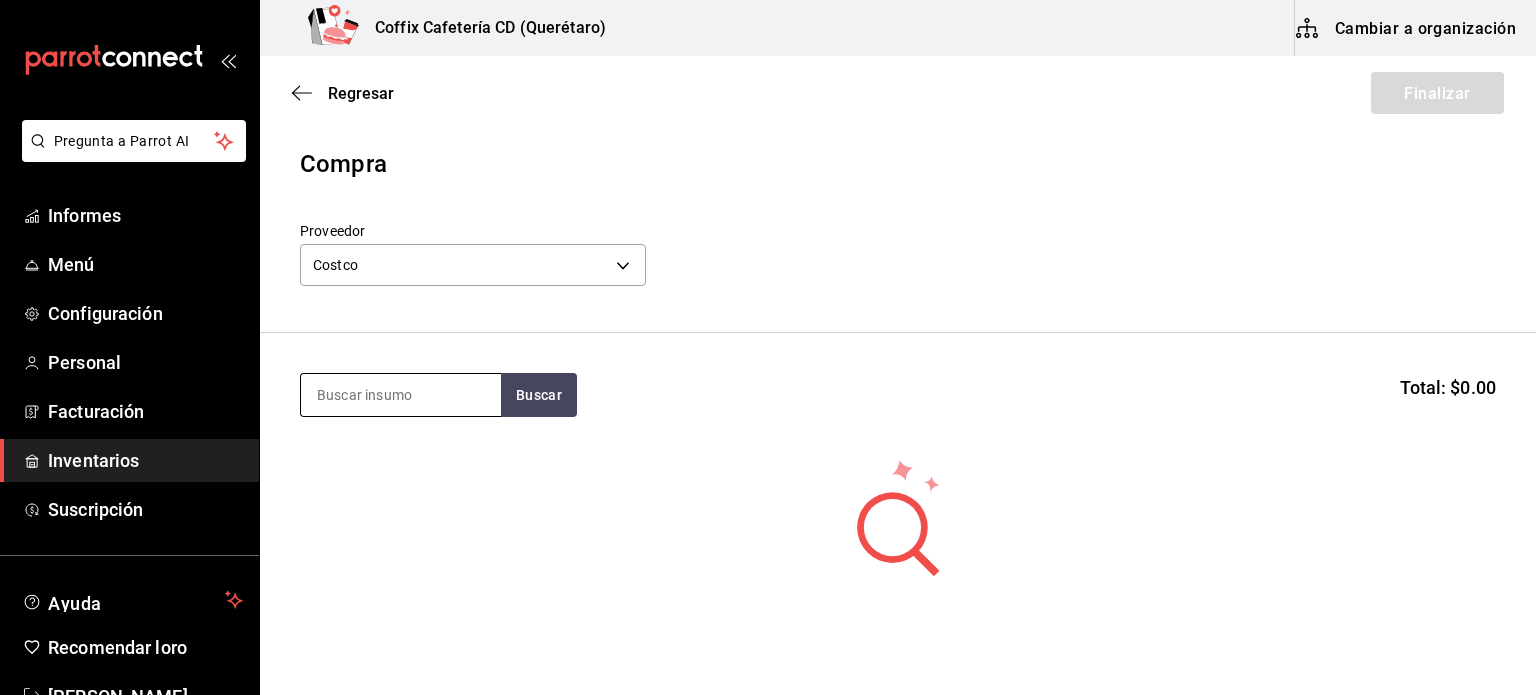 click at bounding box center (401, 395) 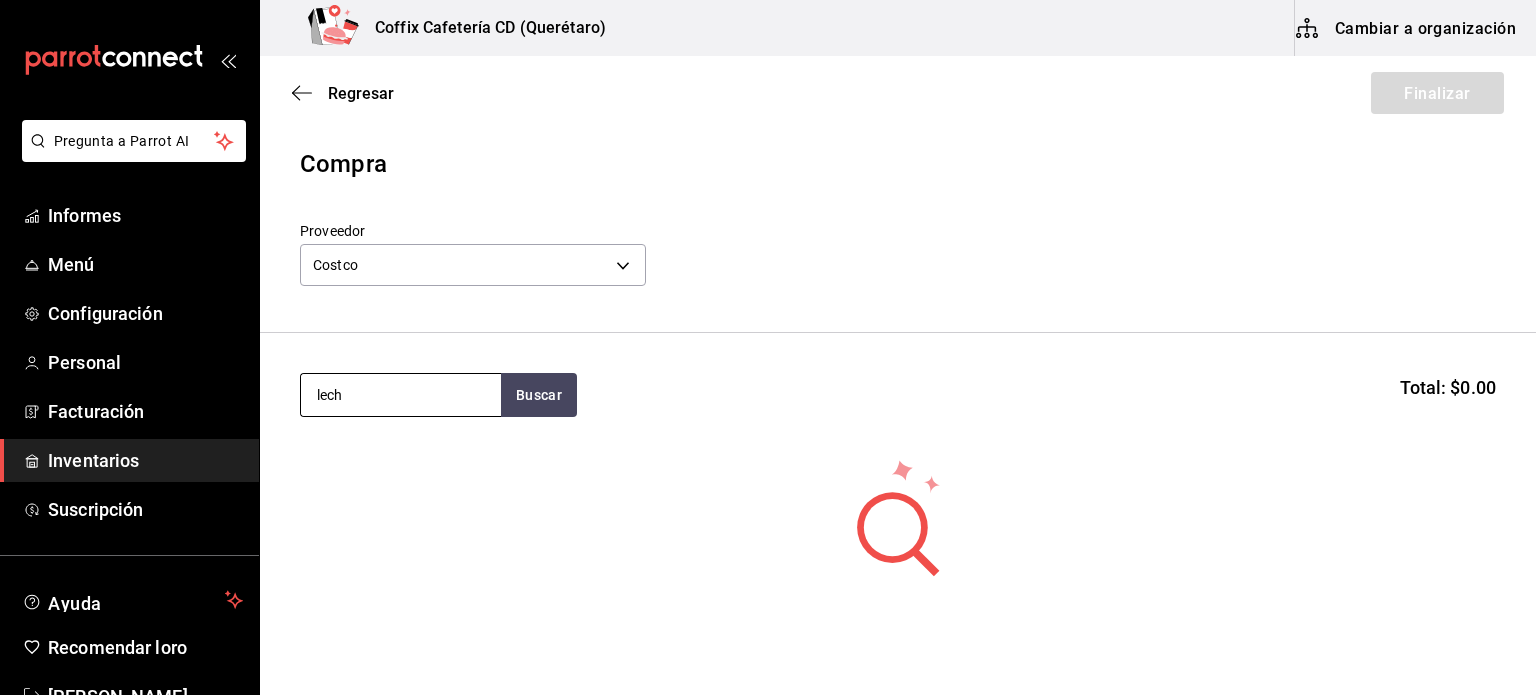 type on "leche" 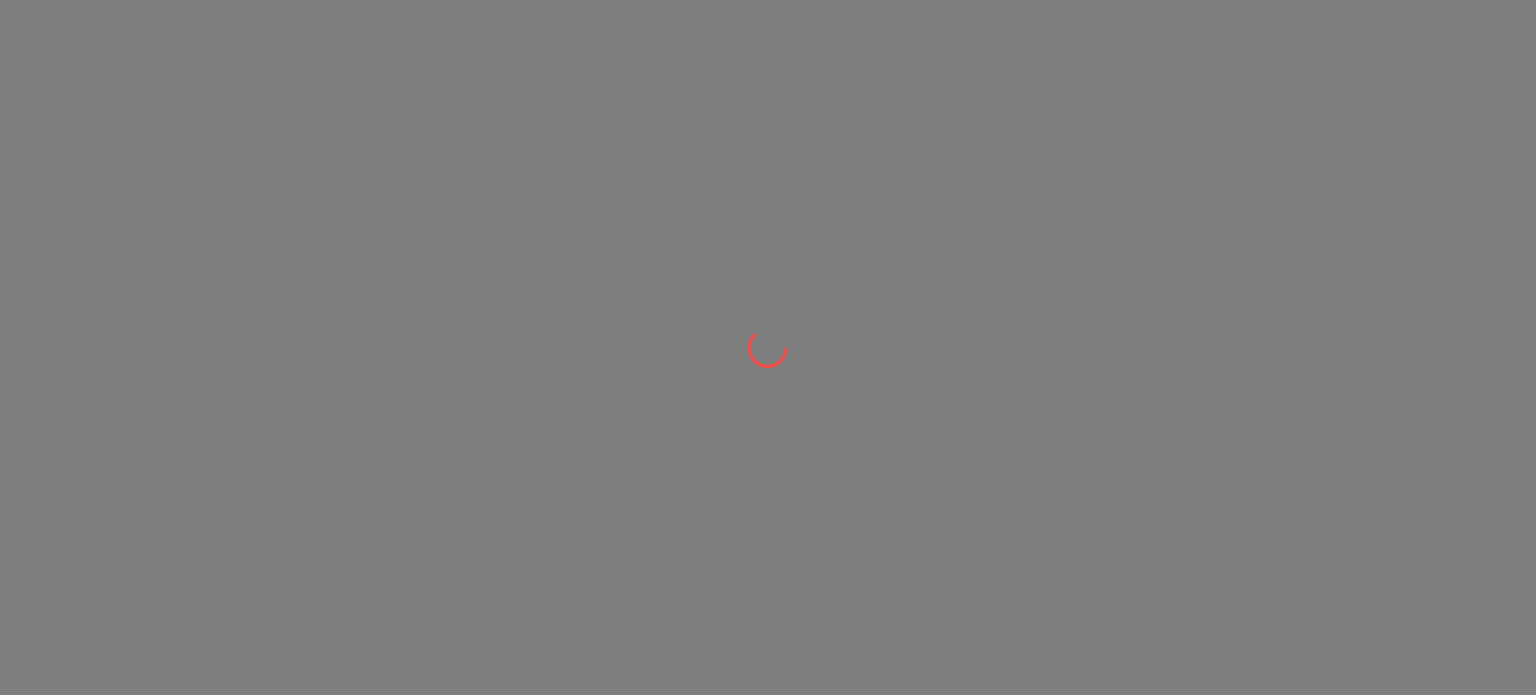 scroll, scrollTop: 0, scrollLeft: 0, axis: both 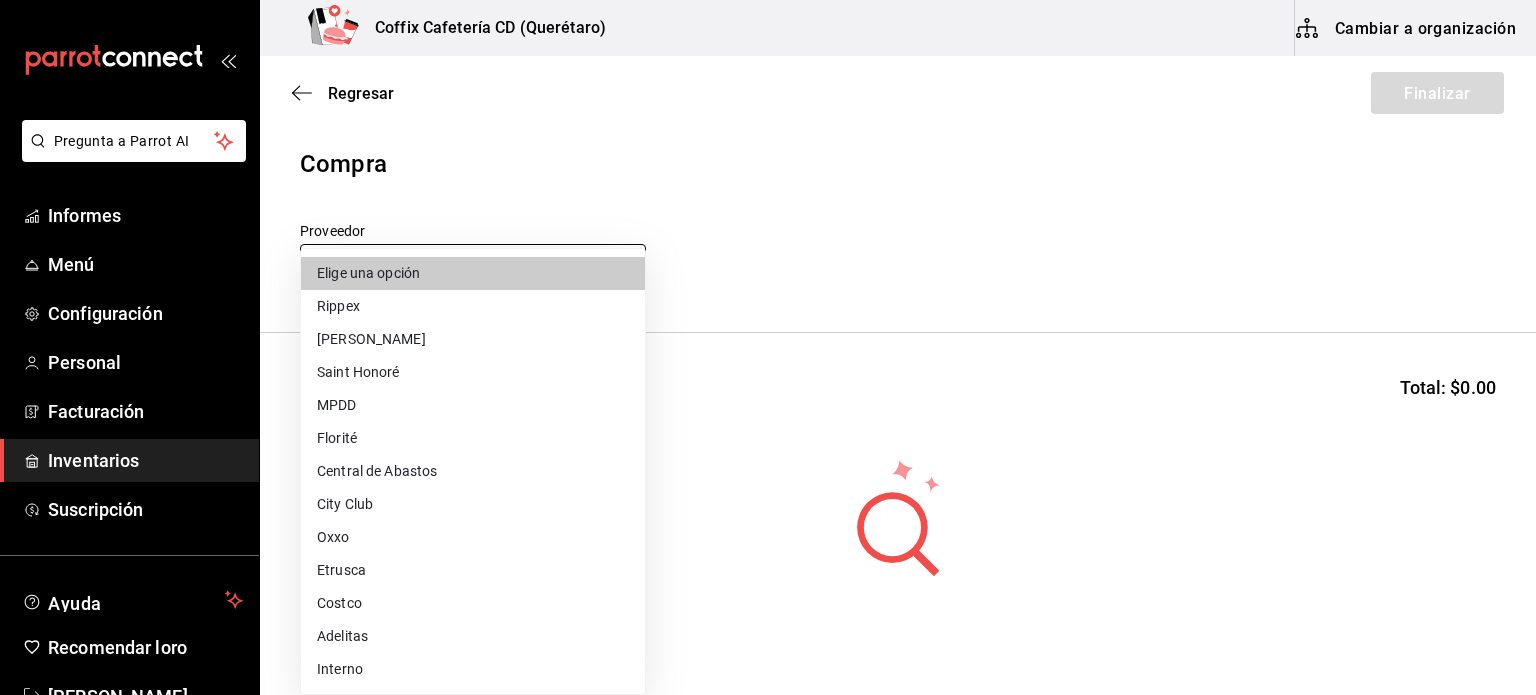 click on "Pregunta a Parrot AI Informes   Menú   Configuración   Personal   Facturación   Inventarios   Suscripción   Ayuda Recomendar loro   [PERSON_NAME]   Sugerir nueva función   Coffix Cafetería CD (Querétaro) Cambiar a organización Regresar Finalizar Compra Proveedor Elige una opción default Buscar Total: $0.00 No hay insumos a mostrar.  Busca un insumo para agregarlo a la lista Texto original Valora esta traducción Tu opinión servirá para ayudar a mejorar el Traductor de Google Pregunta a Parrot AI Informes   Menú   Configuración   Personal   Facturación   Inventarios   Suscripción   Ayuda Recomendar loro   [PERSON_NAME]   Sugerir nueva función   GANA 1 MES GRATIS EN TU SUSCRIPCIÓN AQUÍ ¿Recuerdas cómo empezó tu restaurante?
[PERSON_NAME] puedes ayudar a un colega a tener el mismo cambio que tú viviste.
Recomienda Parrot directamente desde tu Portal Administrador.
Es fácil y rápido.
🎁 Por cada restaurante que se una, ganas 1 mes gratis. Ver video tutorial Ir a video Editar Eliminar Rippex" at bounding box center (768, 291) 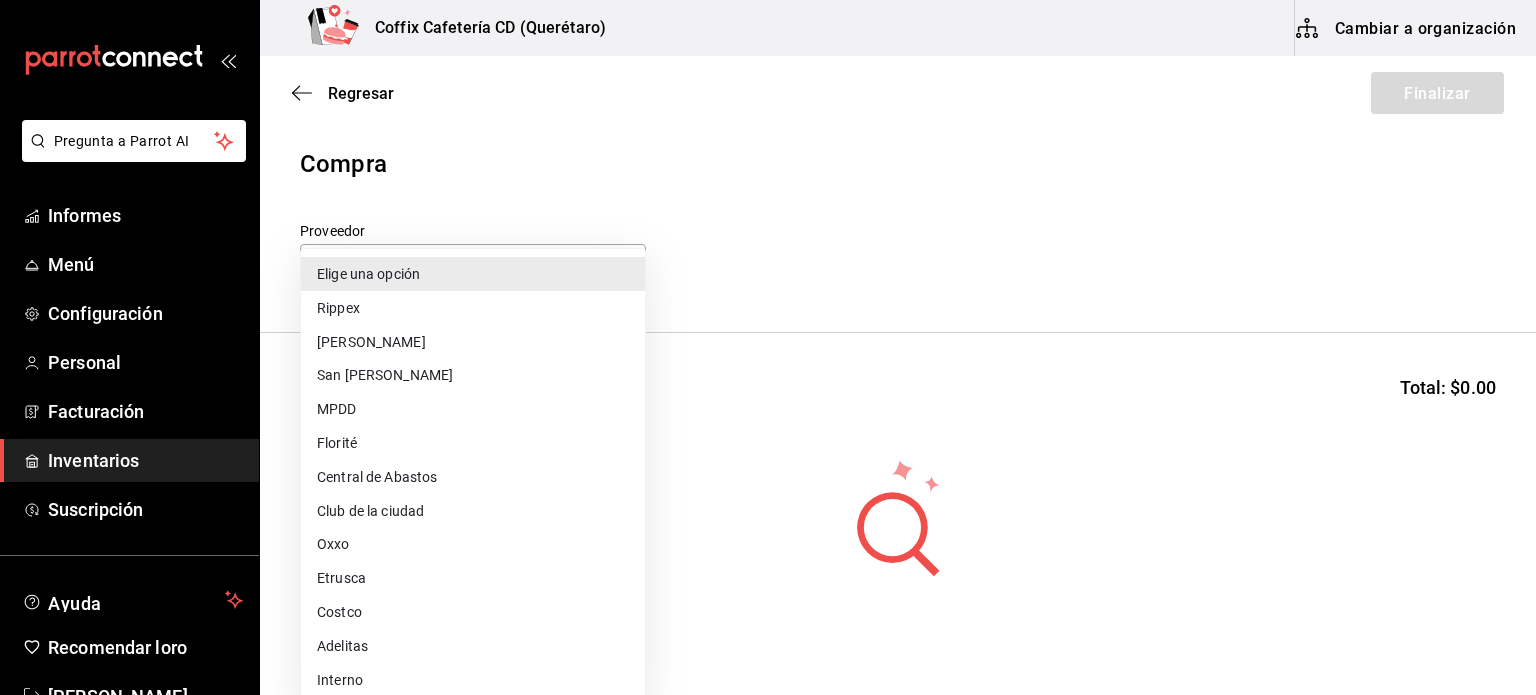 click on "Costco" at bounding box center (473, 612) 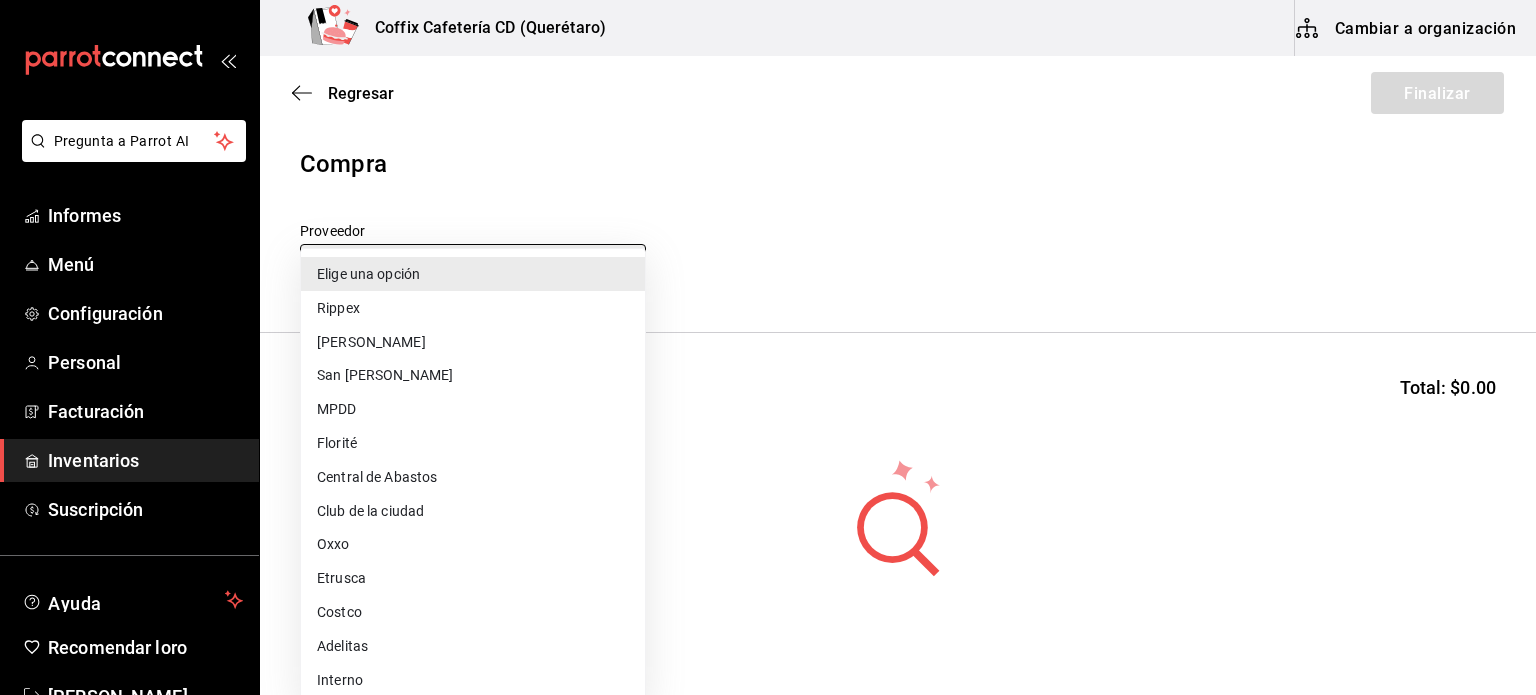type on "49f9998f-c7e9-41cb-9d0f-f320be7db51c" 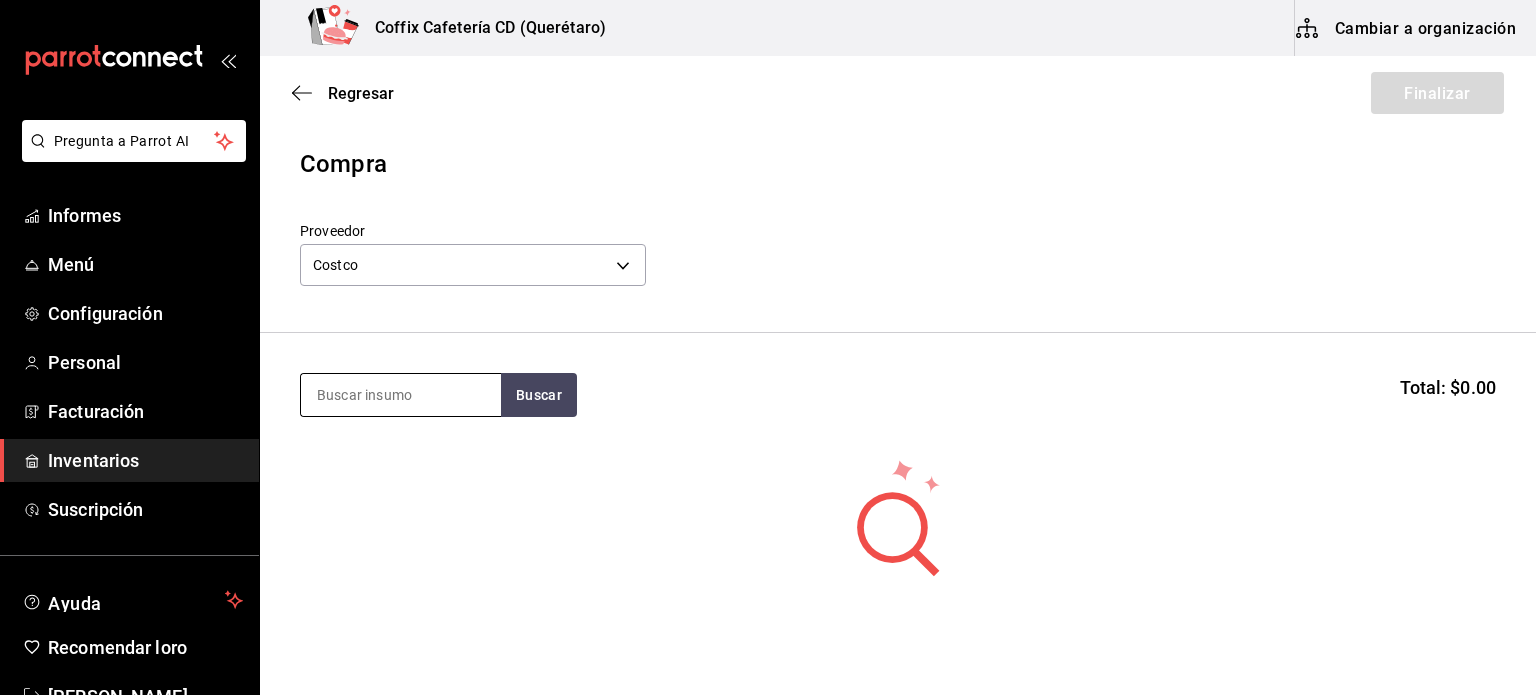click at bounding box center [401, 395] 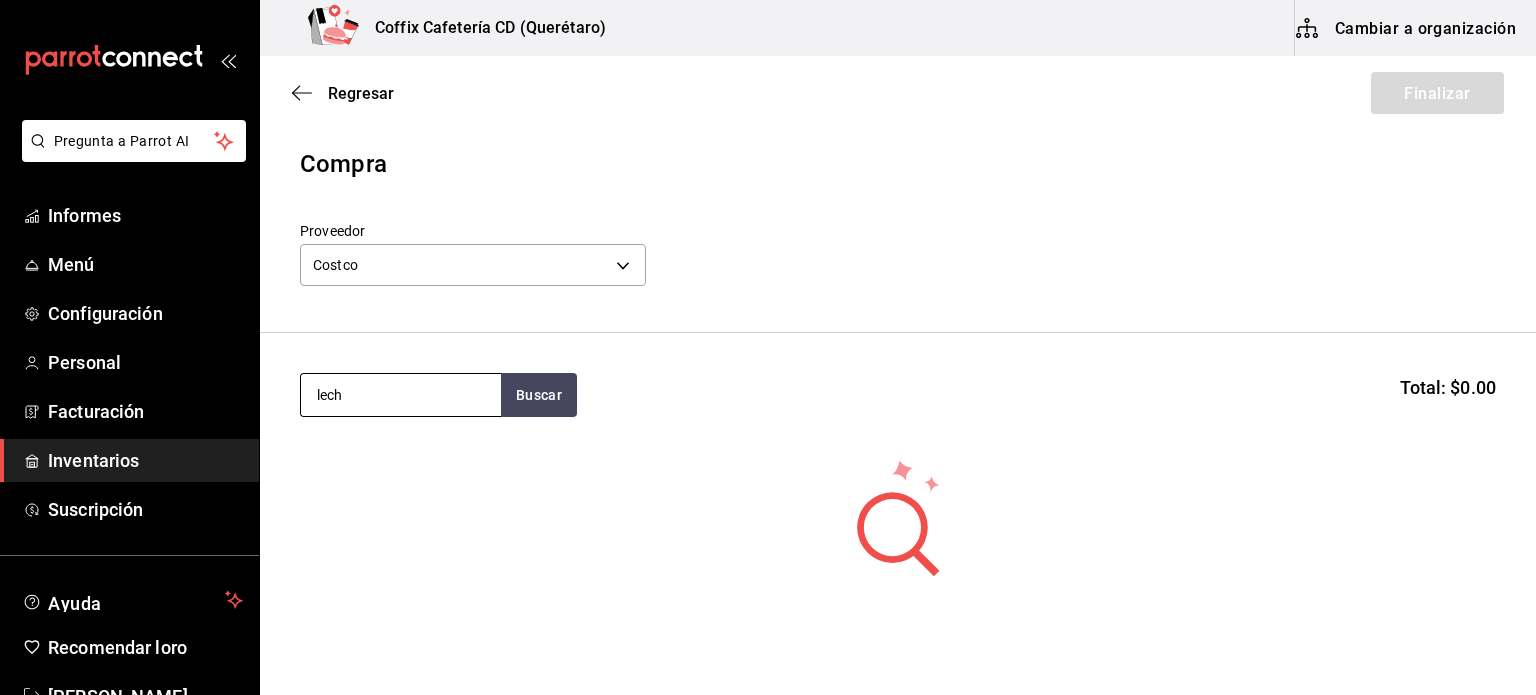 type on "leche" 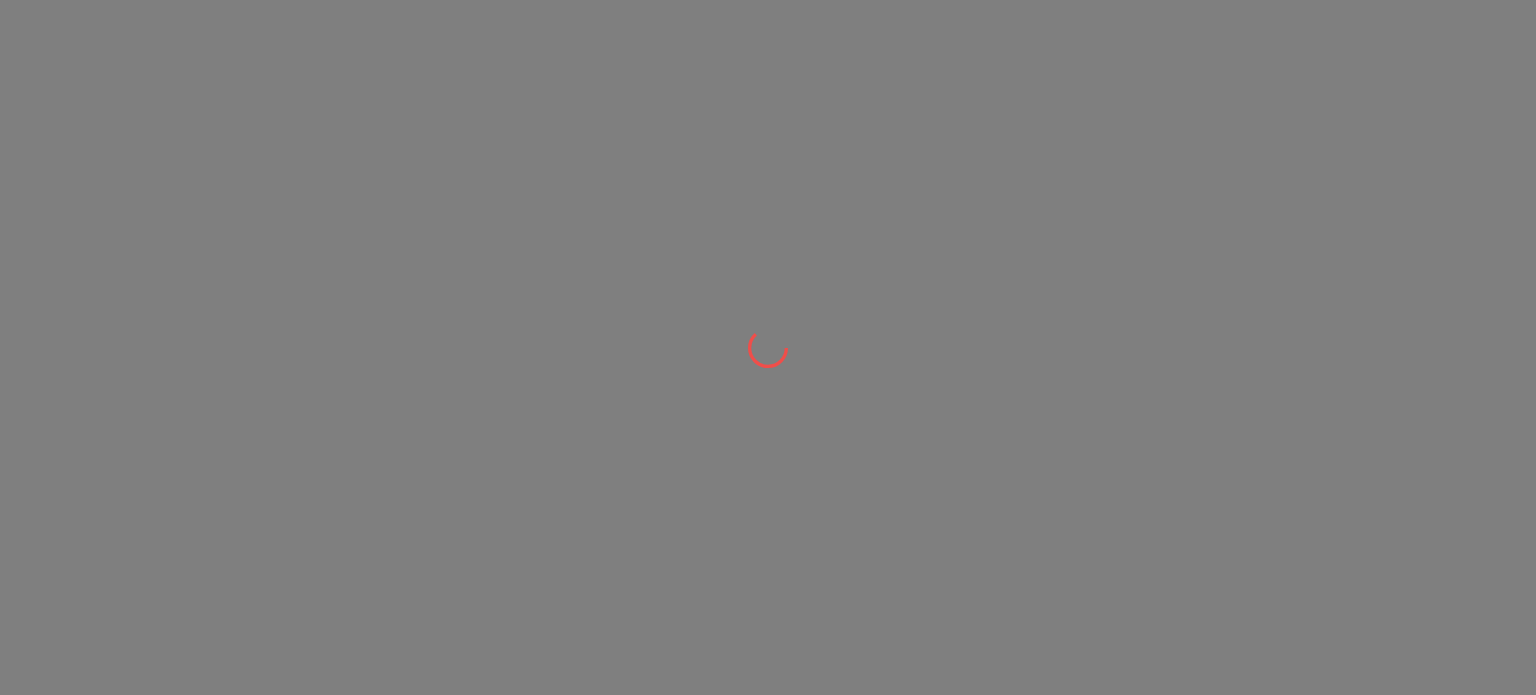 scroll, scrollTop: 0, scrollLeft: 0, axis: both 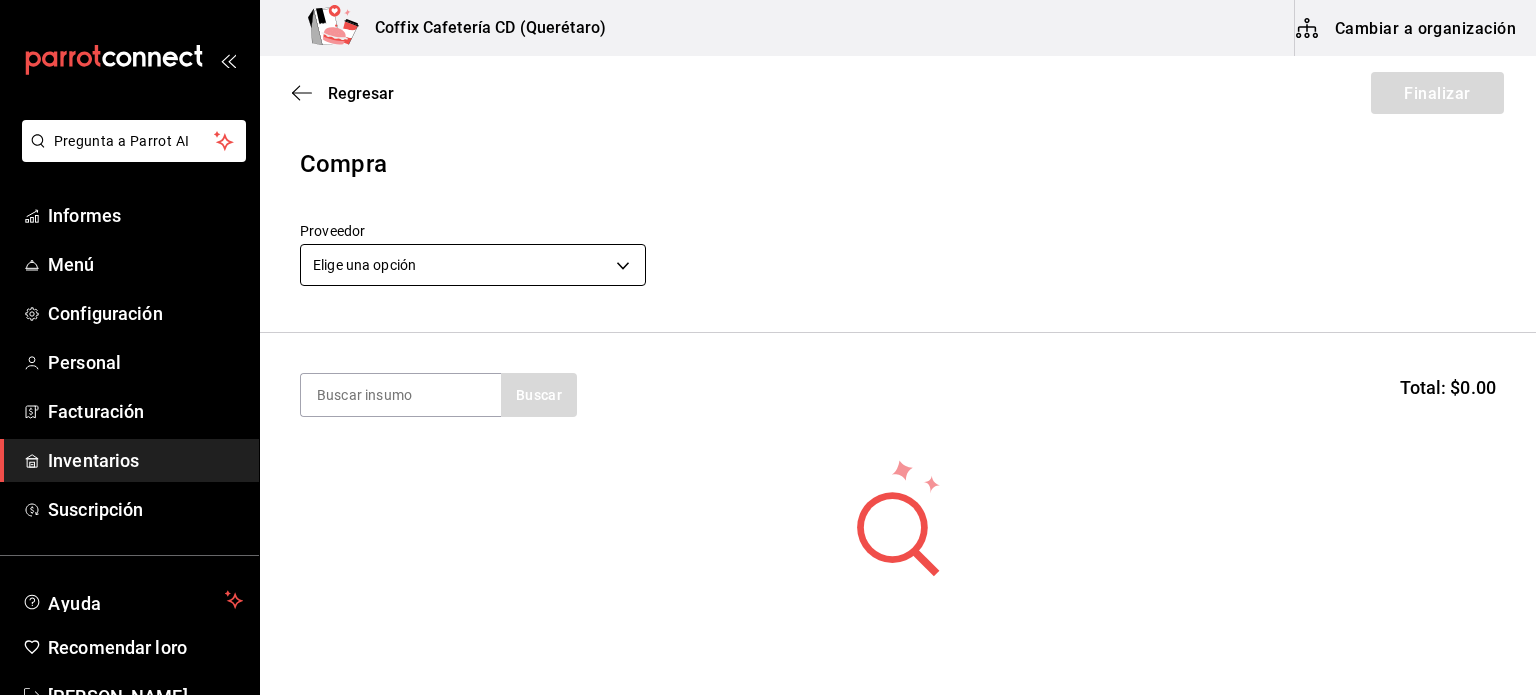 click on "Elige una opción default" at bounding box center (473, 262) 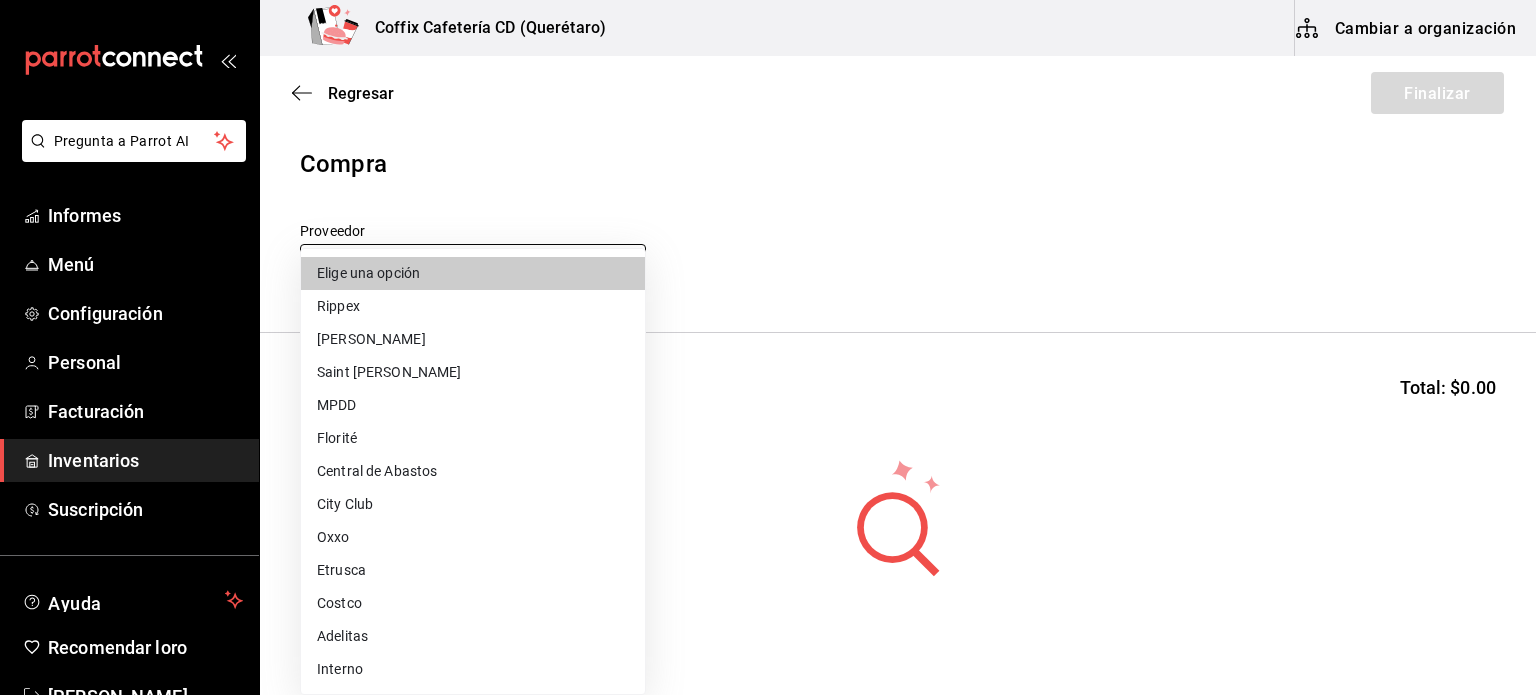 click on "Pregunta a Parrot AI Informes   Menú   Configuración   Personal   Facturación   Inventarios   Suscripción   Ayuda Recomendar loro   [PERSON_NAME]   Sugerir nueva función   Coffix Cafetería CD (Querétaro) Cambiar a organización Regresar Finalizar Compra Proveedor Elige una opción default Buscar Total: $0.00 No hay insumos a mostrar.  Busca un insumo para agregarlo a la lista Texto original Valora esta traducción Tu opinión servirá para ayudar a mejorar el Traductor de Google Pregunta a Parrot AI Informes   Menú   Configuración   Personal   Facturación   Inventarios   Suscripción   Ayuda Recomendar loro   [PERSON_NAME]   Sugerir nueva función   GANA 1 MES GRATIS EN TU SUSCRIPCIÓN AQUÍ ¿Recuerdas cómo empezó tu restaurante?
[DATE] puedes ayudar a un colega a tener el mismo cambio que tú viviste.
Recomienda Parrot directamente desde tu Portal Administrador.
Es fácil y rápido.
🎁 Por cada restaurante que se una, ganas 1 mes gratis. Ver video tutorial Ir a video Editar Eliminar Rippex" at bounding box center (768, 291) 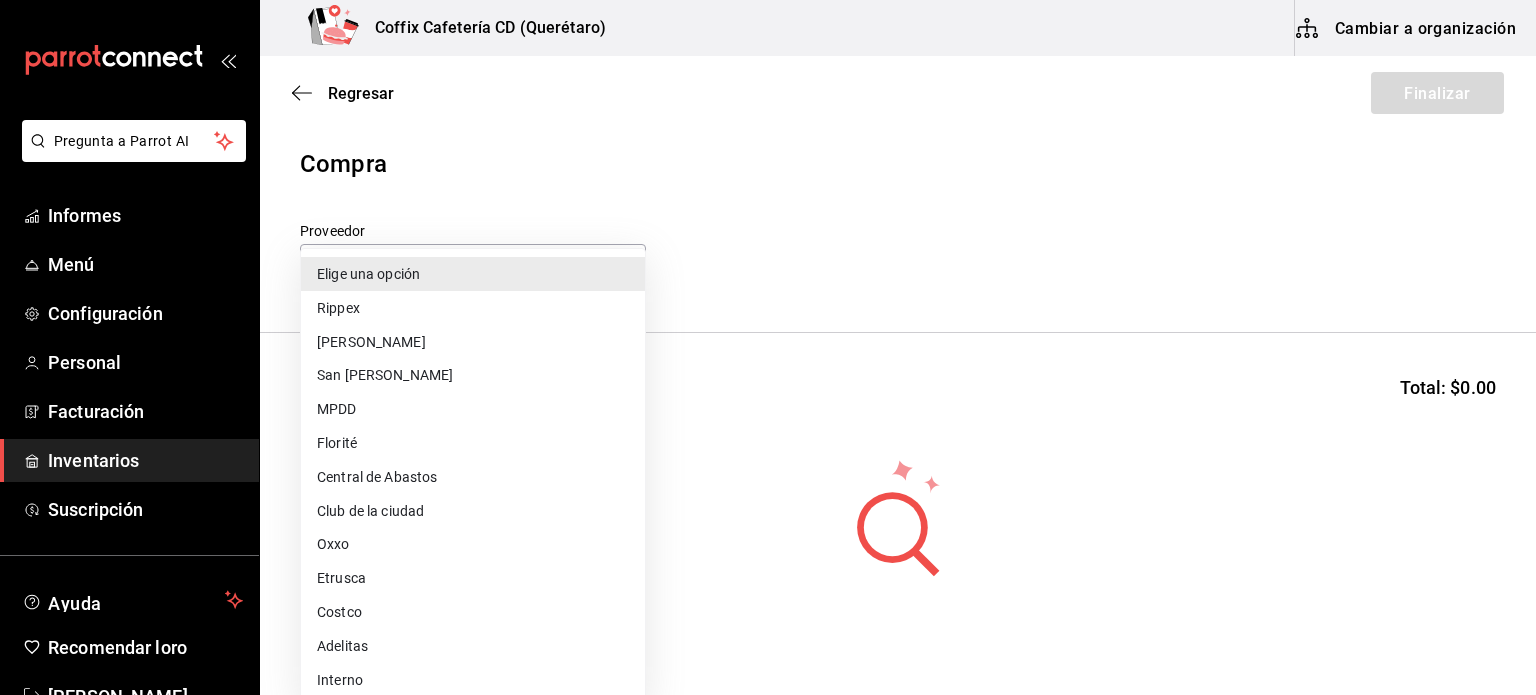 click on "Costco" at bounding box center [473, 612] 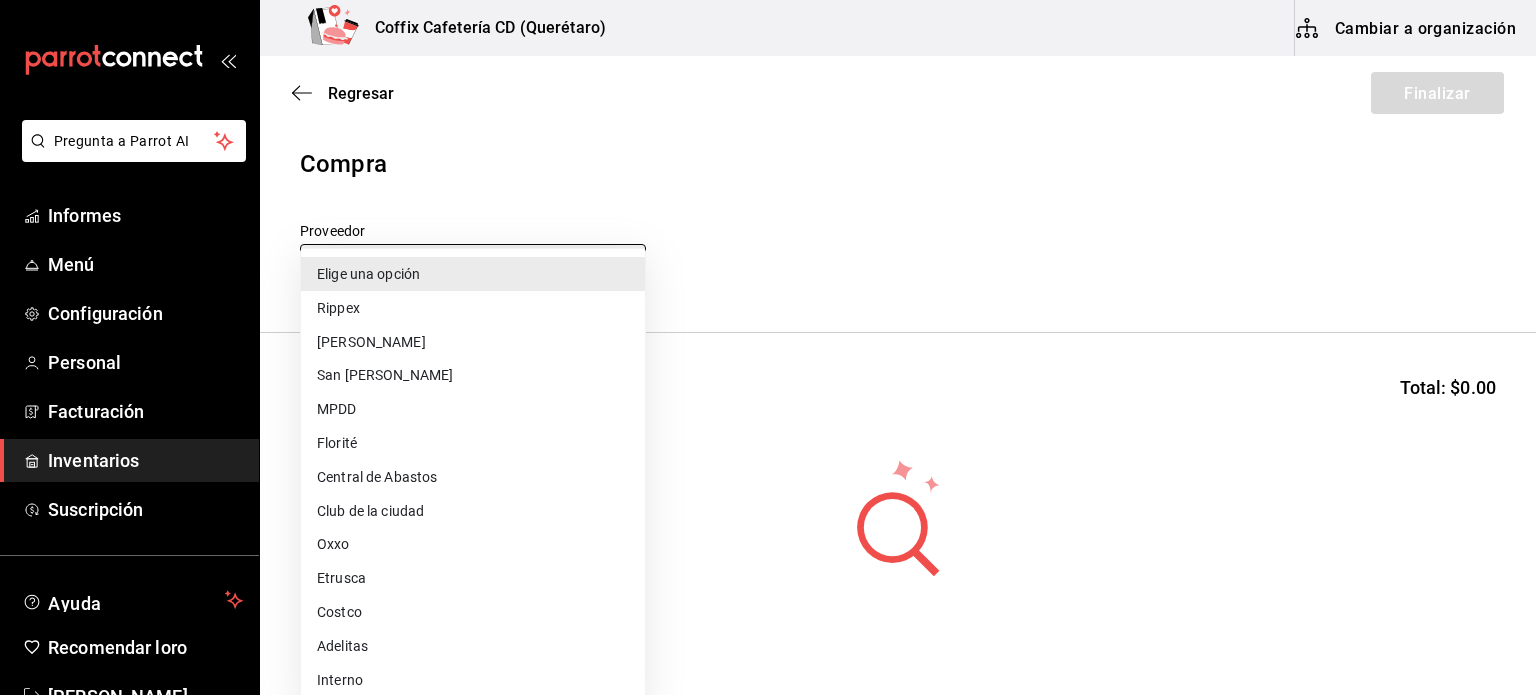type on "49f9998f-c7e9-41cb-9d0f-f320be7db51c" 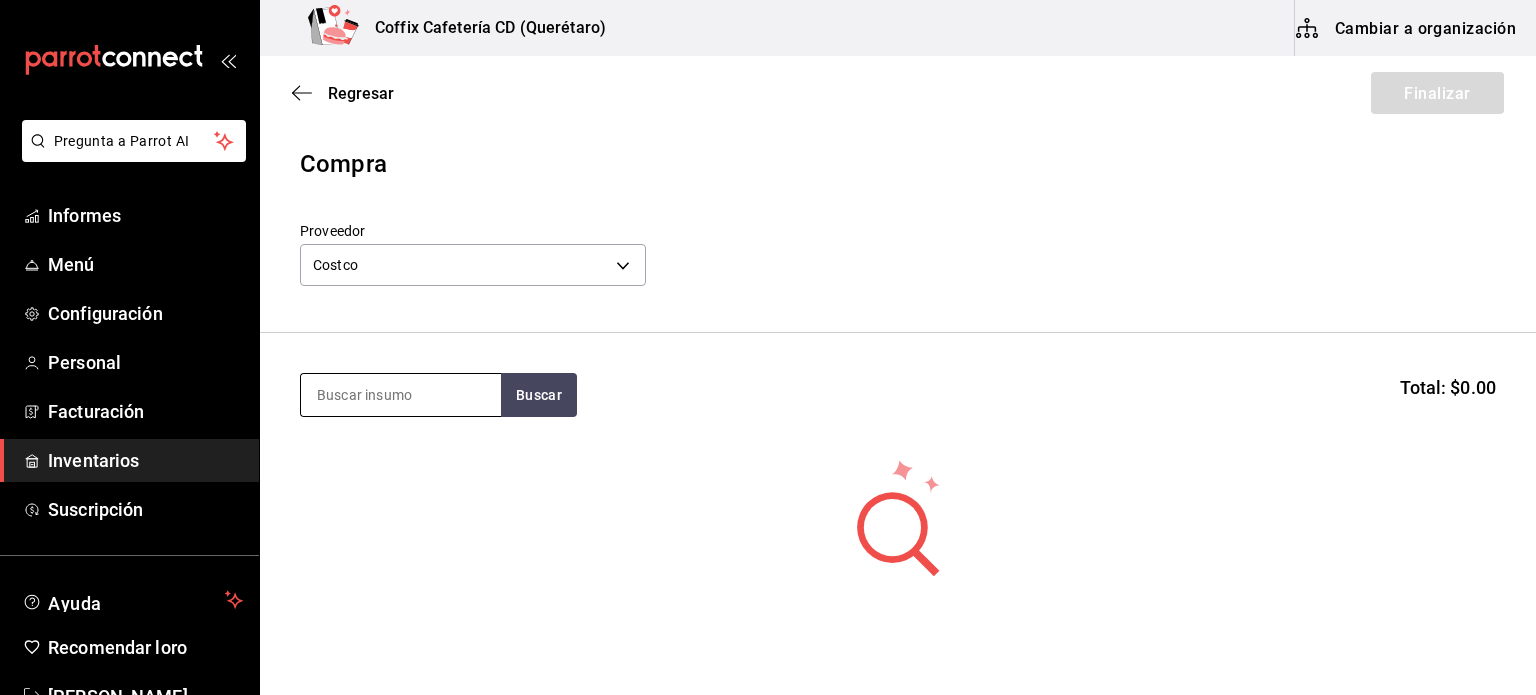 click at bounding box center [401, 395] 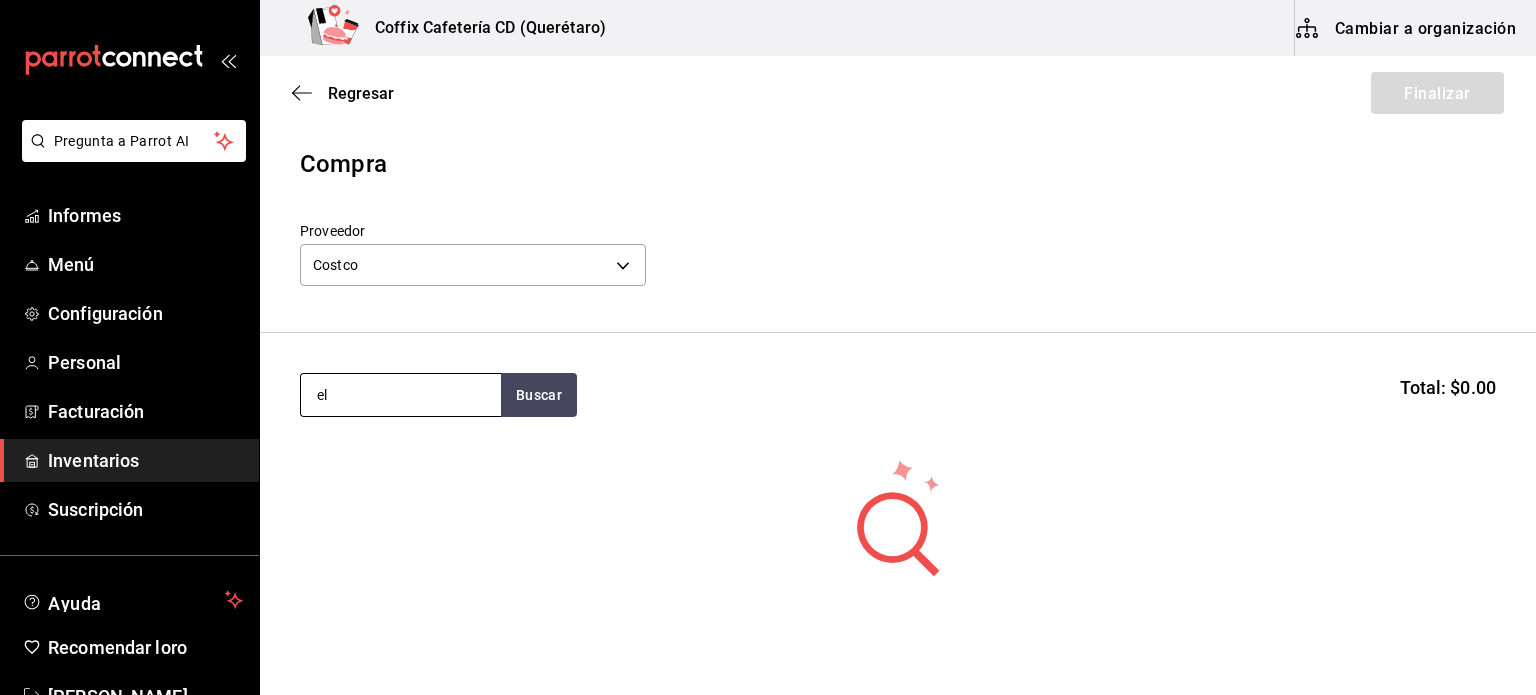 type on "e" 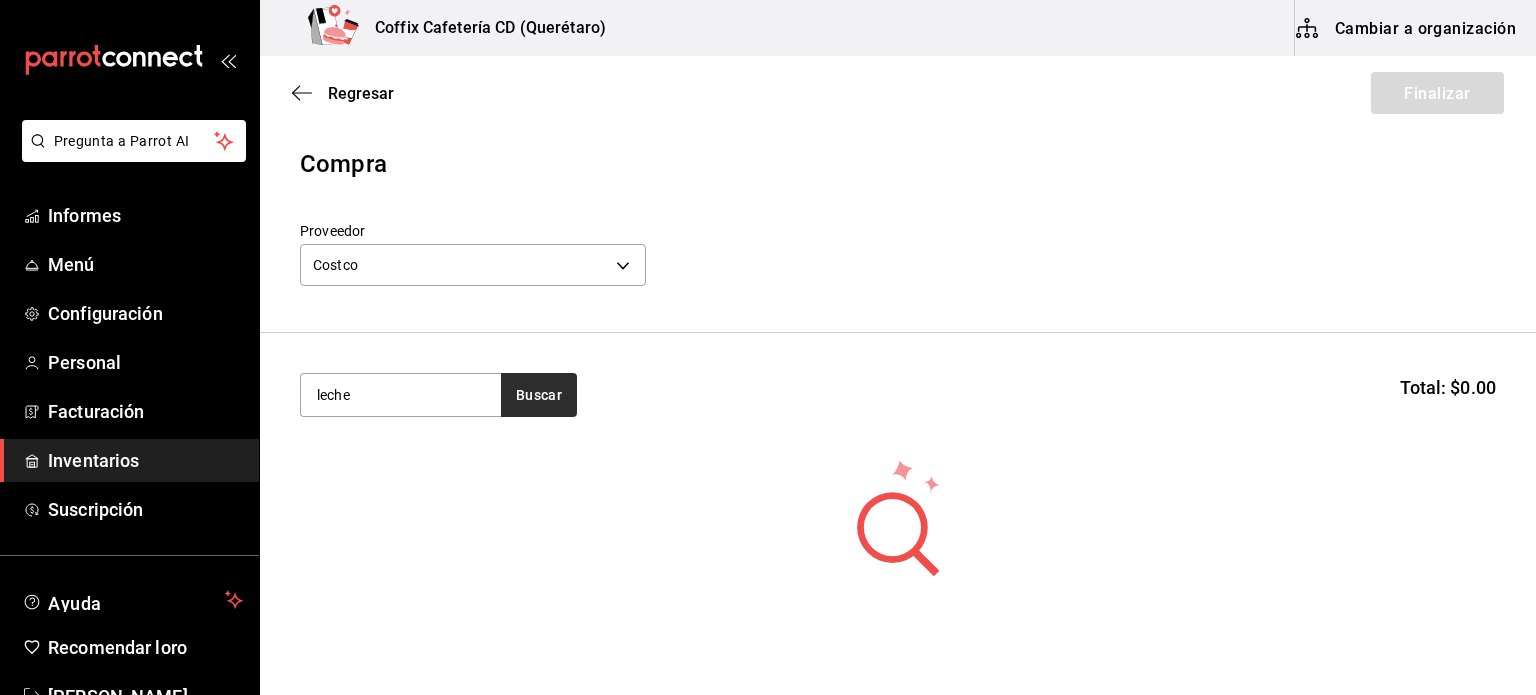 type on "leche" 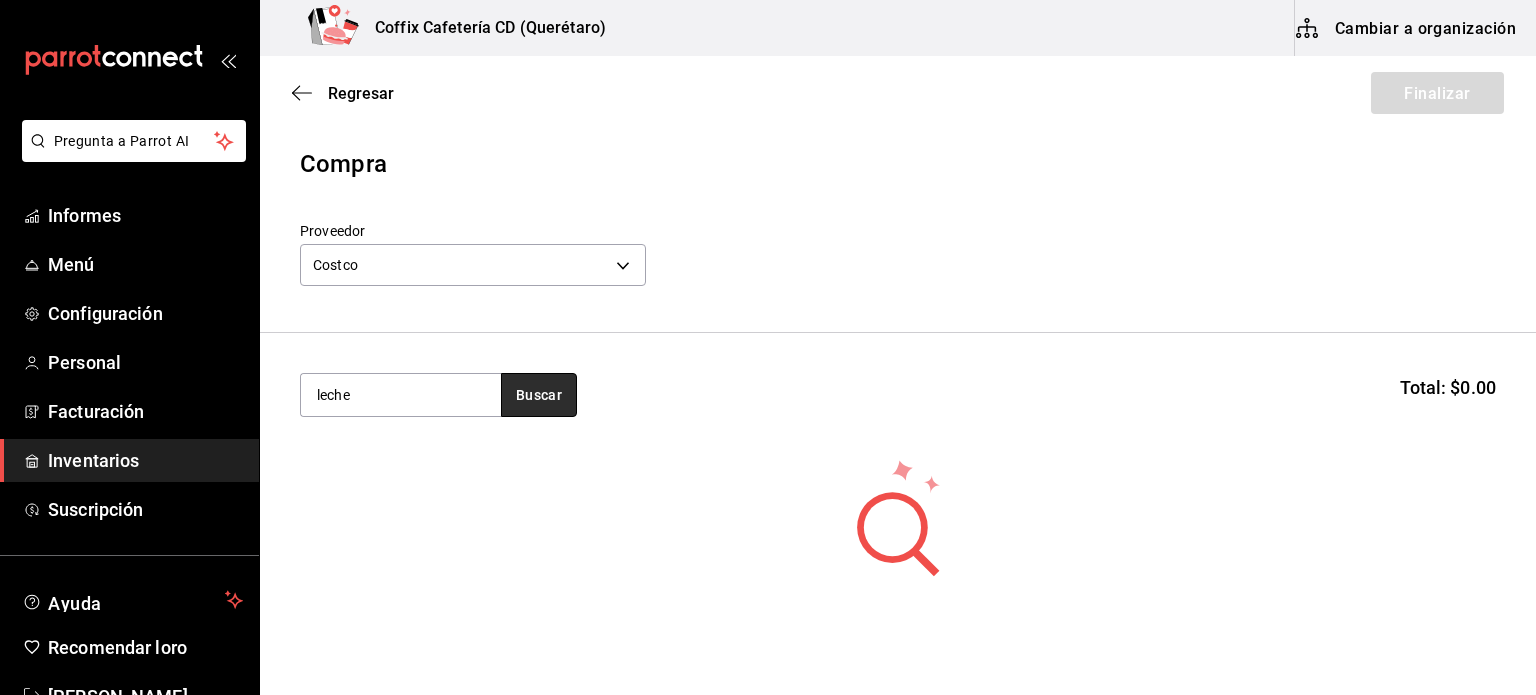 click on "Buscar" at bounding box center (539, 395) 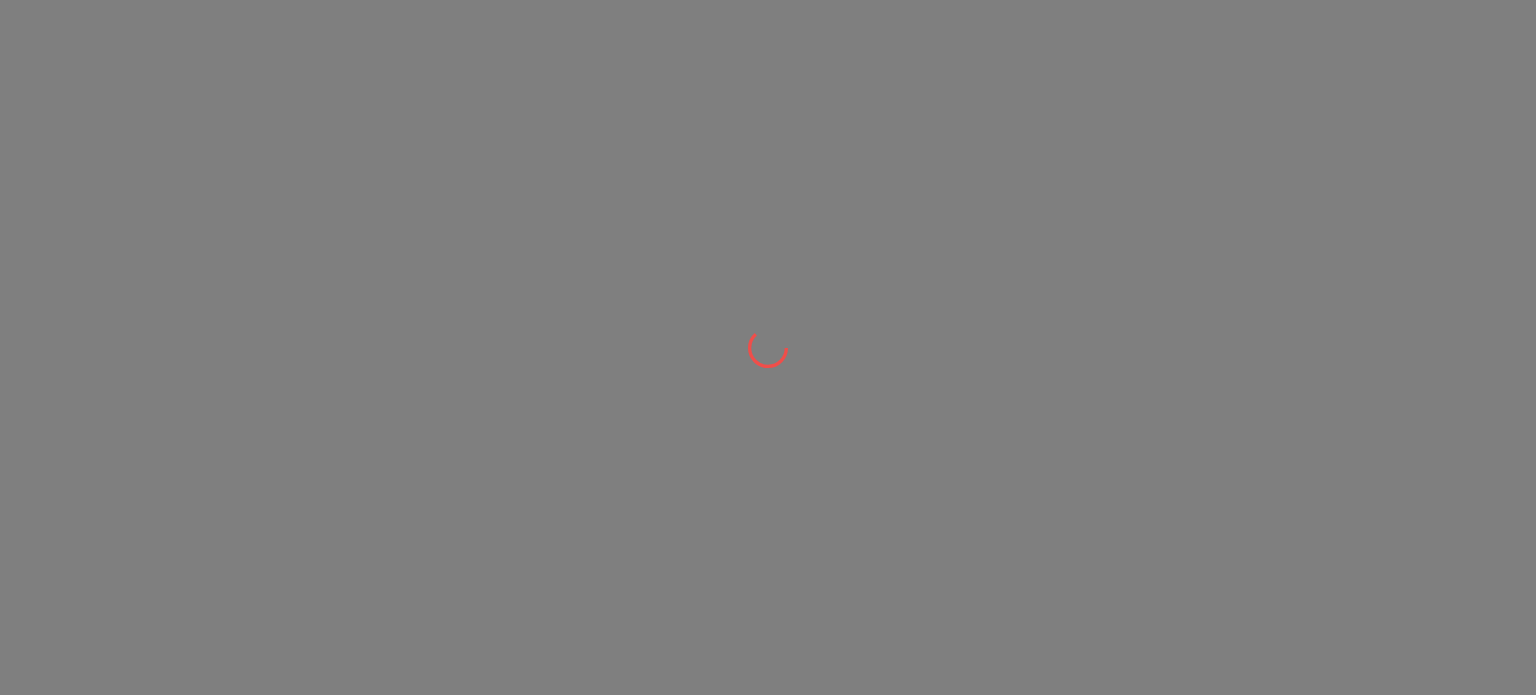 scroll, scrollTop: 0, scrollLeft: 0, axis: both 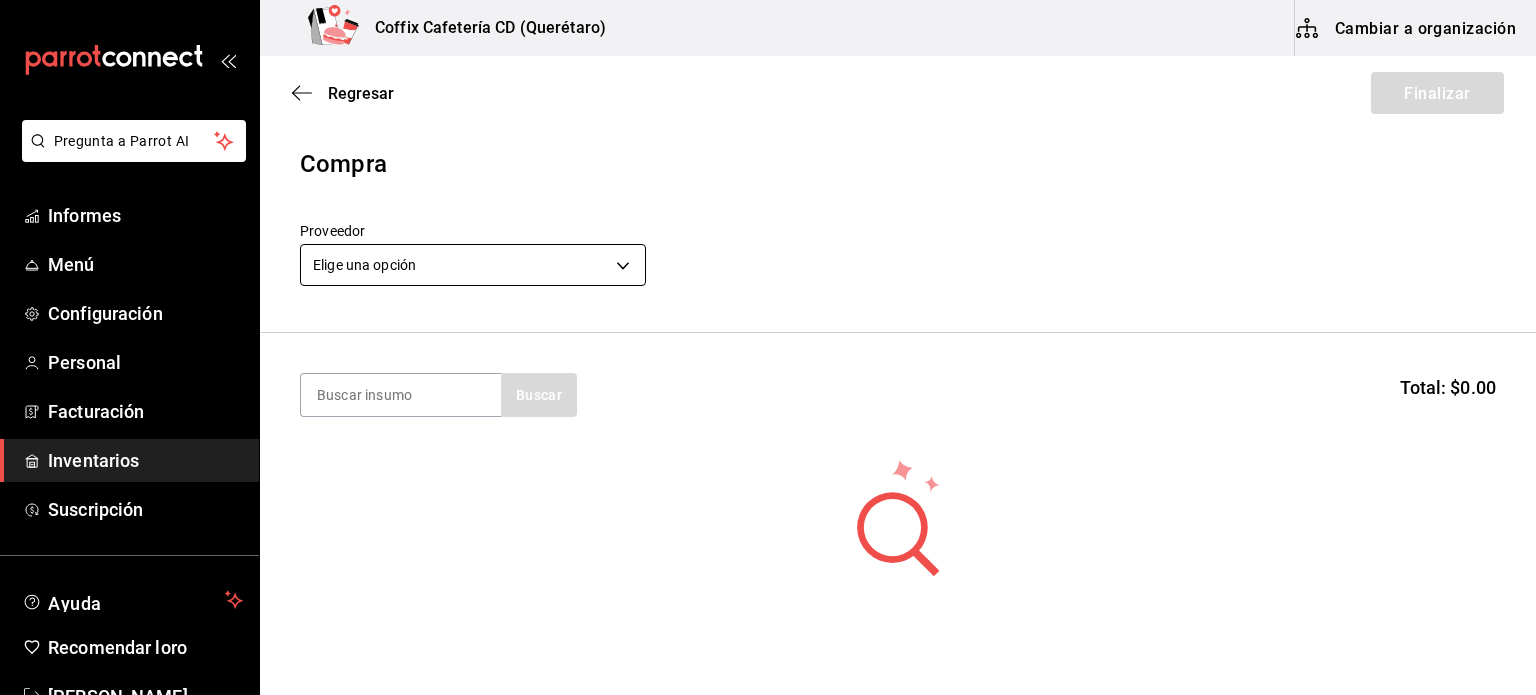 click on "Pregunta a Parrot AI Informes   Menú   Configuración   Personal   Facturación   Inventarios   Suscripción   Ayuda Recomendar loro   [PERSON_NAME]   Sugerir nueva función   Coffix Cafetería CD (Querétaro) Cambiar a organización Regresar Finalizar Compra Proveedor Elige una opción default Buscar Total: $0.00 No hay insumos a mostrar.  Busca un insumo para agregarlo a la lista Texto original Valora esta traducción Tu opinión servirá para ayudar a mejorar el Traductor de Google Pregunta a Parrot AI Informes   Menú   Configuración   Personal   Facturación   Inventarios   Suscripción   Ayuda Recomendar loro   [PERSON_NAME]   Sugerir nueva función   GANA 1 MES GRATIS EN TU SUSCRIPCIÓN AQUÍ ¿Recuerdas cómo empezó tu restaurante?
[PERSON_NAME] puedes ayudar a un colega a tener el mismo cambio que tú viviste.
Recomienda Parrot directamente desde tu Portal Administrador.
Es fácil y rápido.
🎁 Por cada restaurante que se una, ganas 1 mes gratis. Ver video tutorial Ir a video Editar Eliminar" at bounding box center [768, 291] 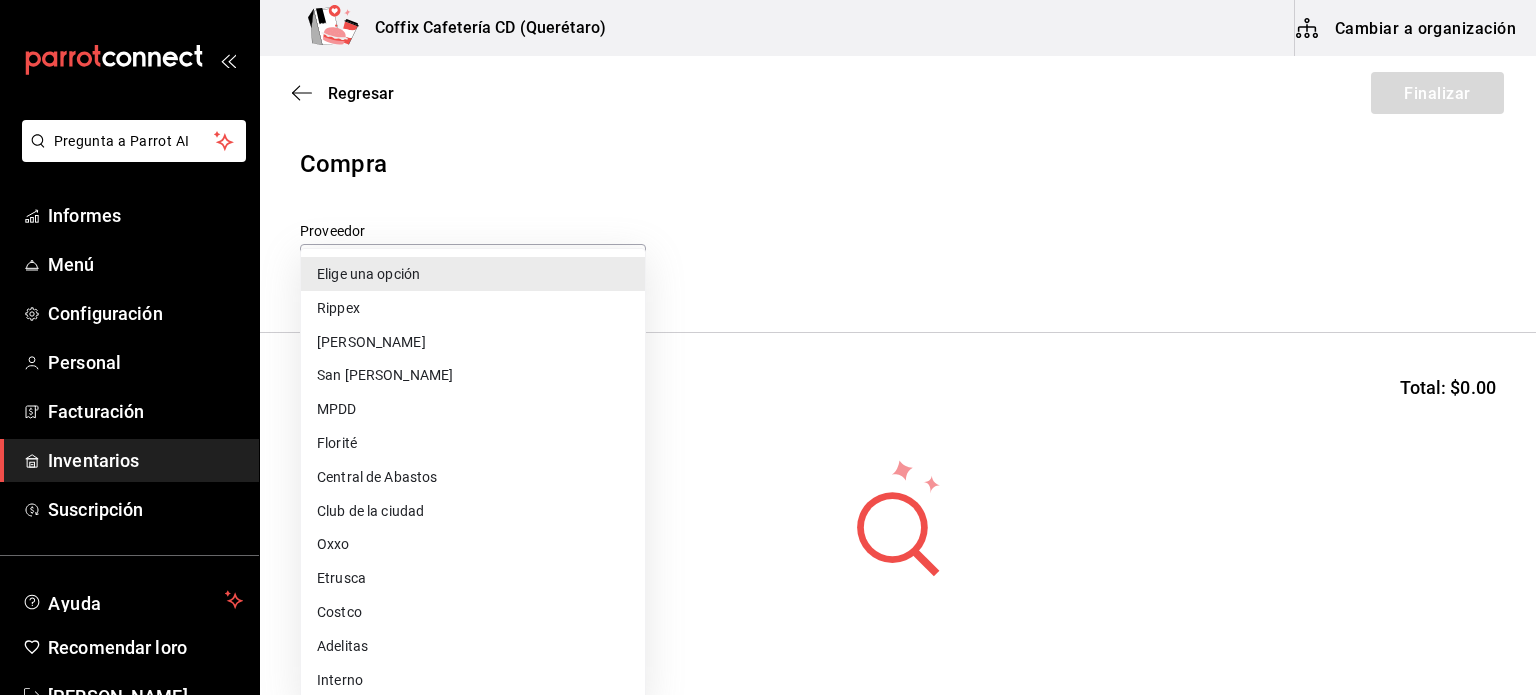 click on "Costco" at bounding box center (473, 612) 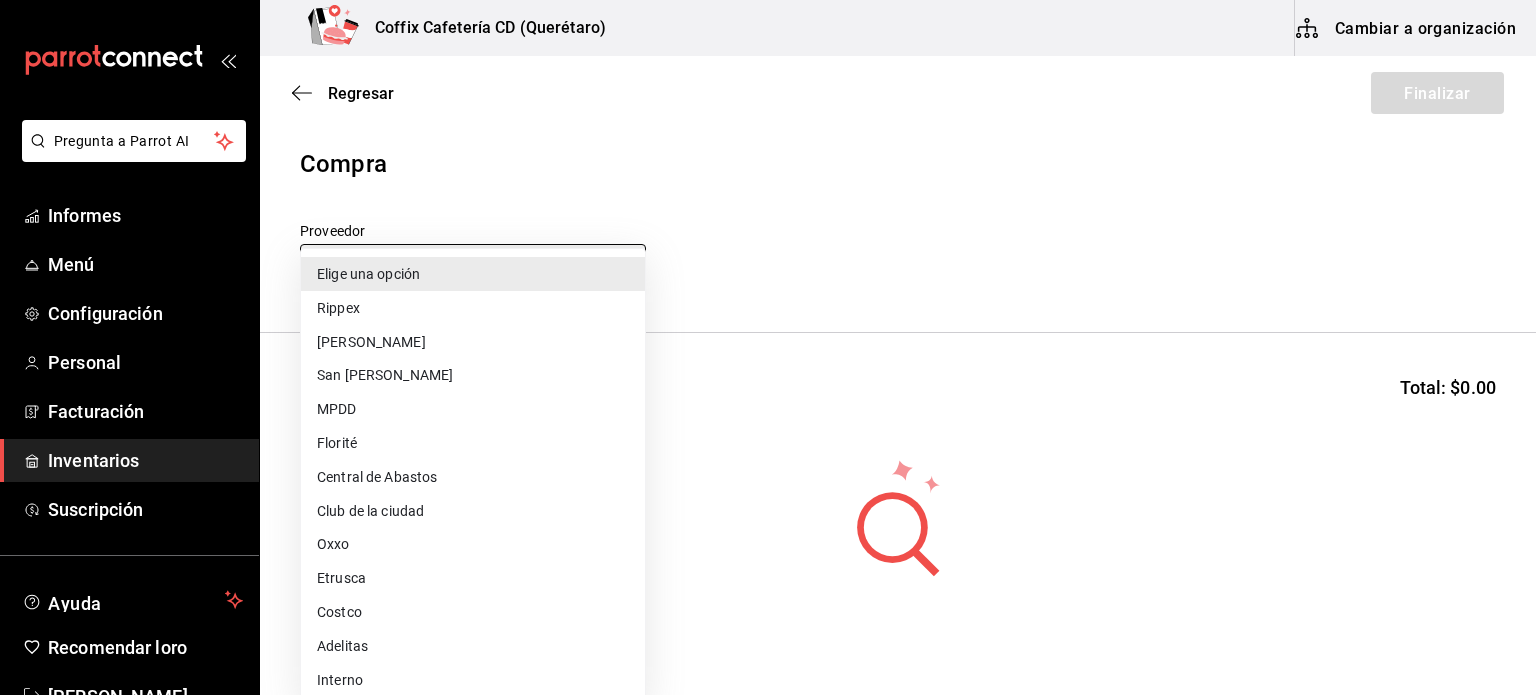 type on "49f9998f-c7e9-41cb-9d0f-f320be7db51c" 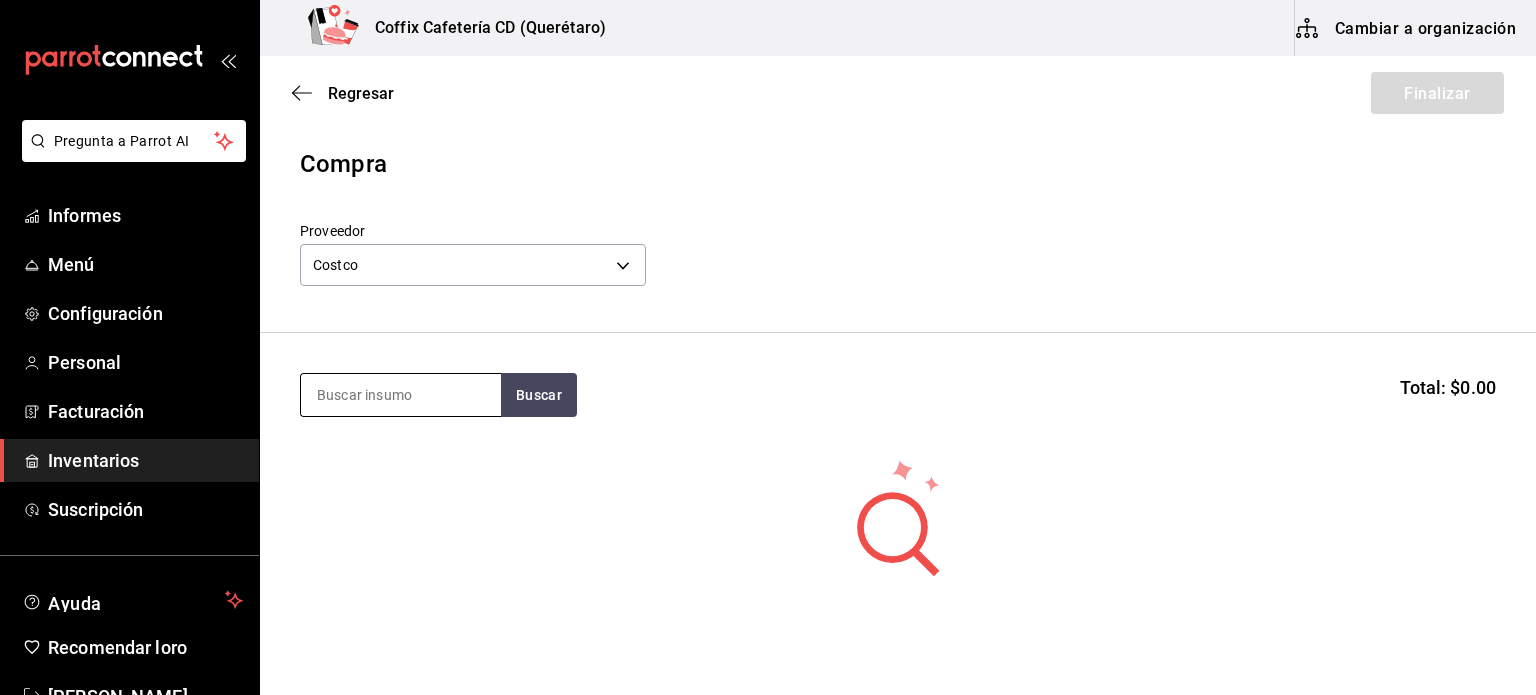 click at bounding box center [401, 395] 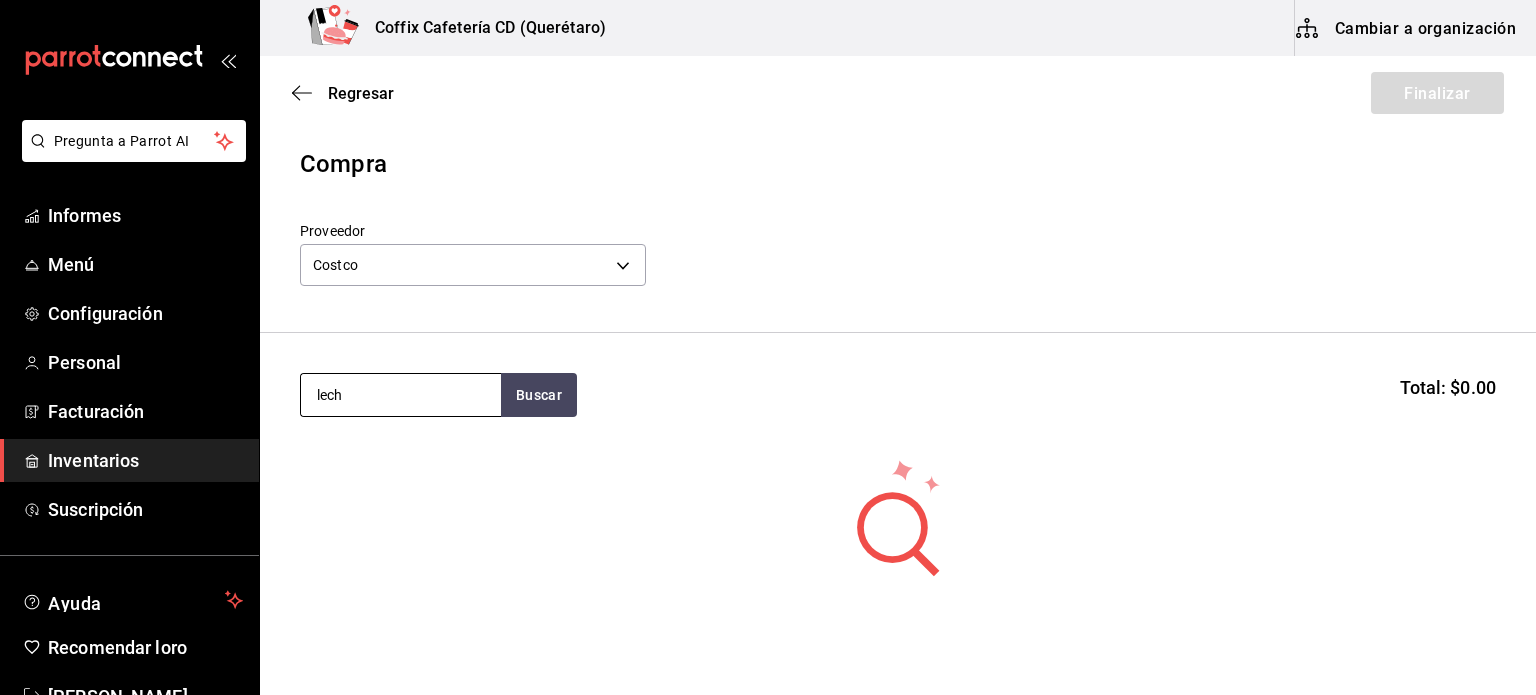 type on "leche" 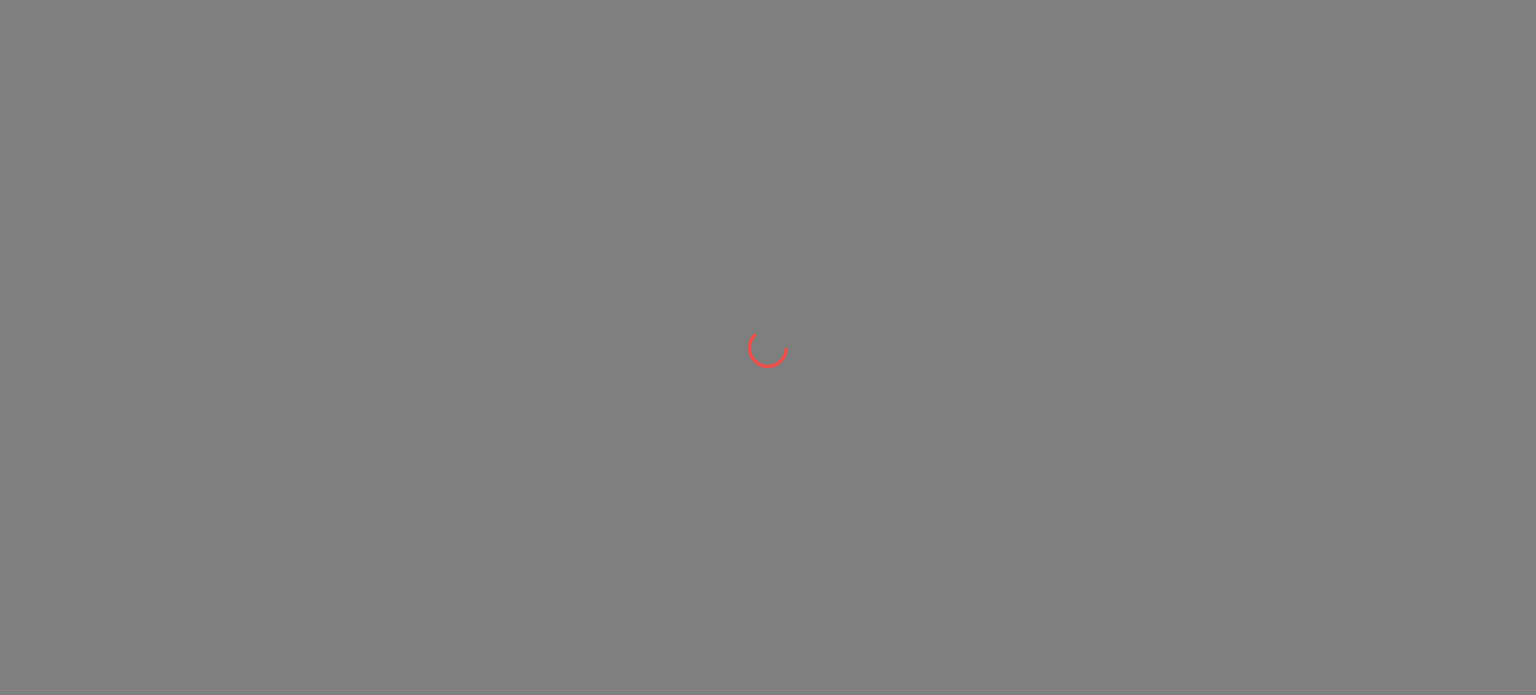 scroll, scrollTop: 0, scrollLeft: 0, axis: both 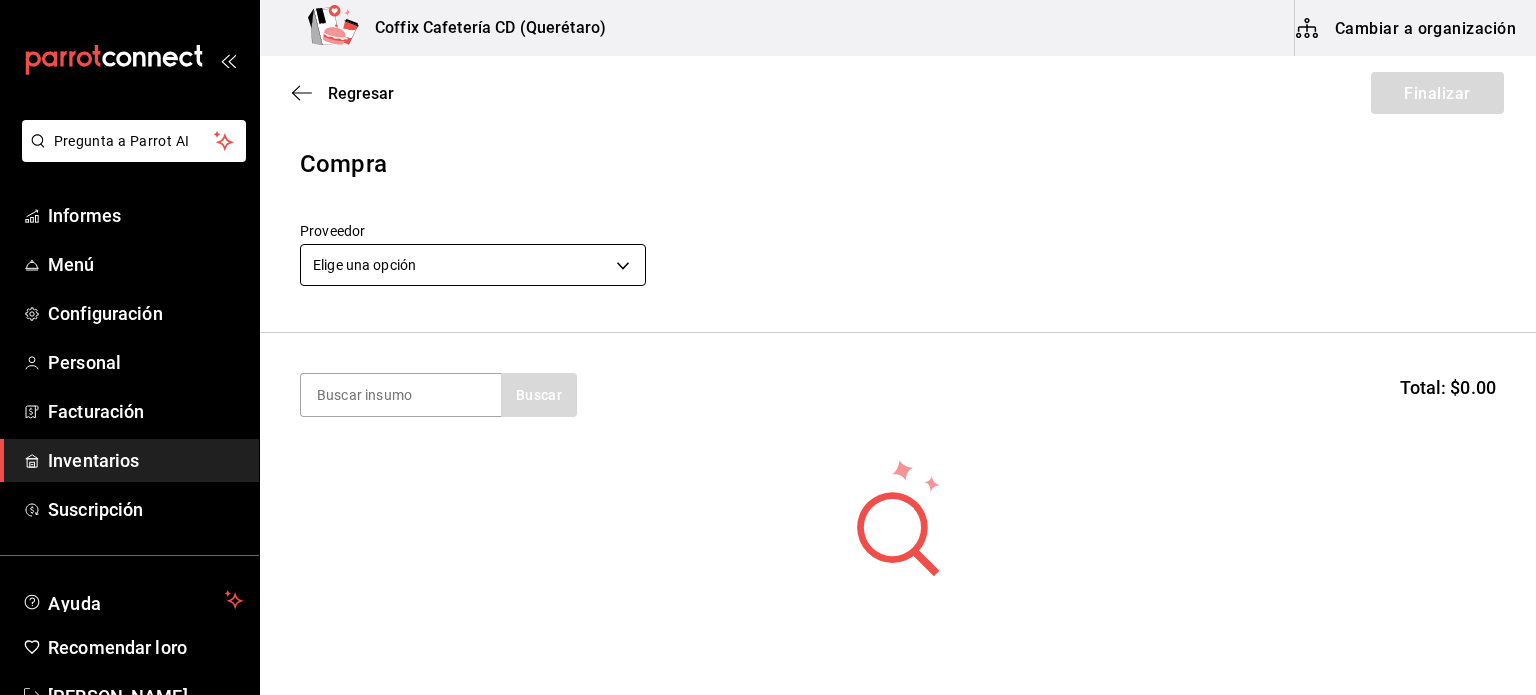 click on "Pregunta a Parrot AI Informes   Menú   Configuración   Personal   Facturación   Inventarios   Suscripción   Ayuda Recomendar loro   Julio Barranco   Sugerir nueva función   Coffix Cafetería CD (Querétaro) Cambiar a organización Regresar Finalizar Compra Proveedor Elige una opción default Buscar Total: $0.00 No hay insumos a mostrar.  Busca un insumo para agregarlo a la lista Texto original Valora esta traducción Tu opinión servirá para ayudar a mejorar el Traductor de Google Pregunta a Parrot AI Informes   Menú   Configuración   Personal   Facturación   Inventarios   Suscripción   Ayuda Recomendar loro   Julio Barranco   Sugerir nueva función   Editar Eliminar Visitar centro de ayuda (81) 2046 6363 soporte@parrotsoftware.io Visitar centro de ayuda (81) 2046 6363 soporte@parrotsoftware.io" at bounding box center [768, 291] 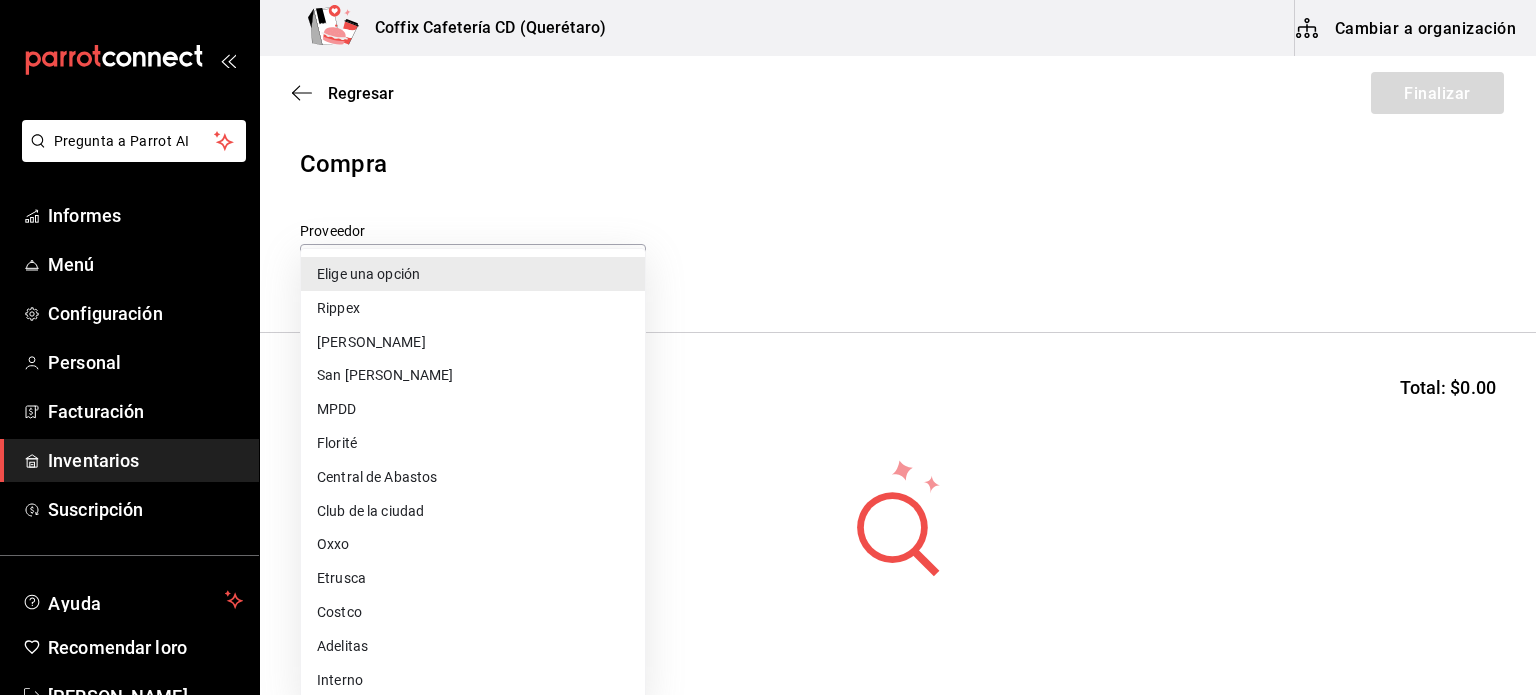 click on "Costco" at bounding box center [339, 612] 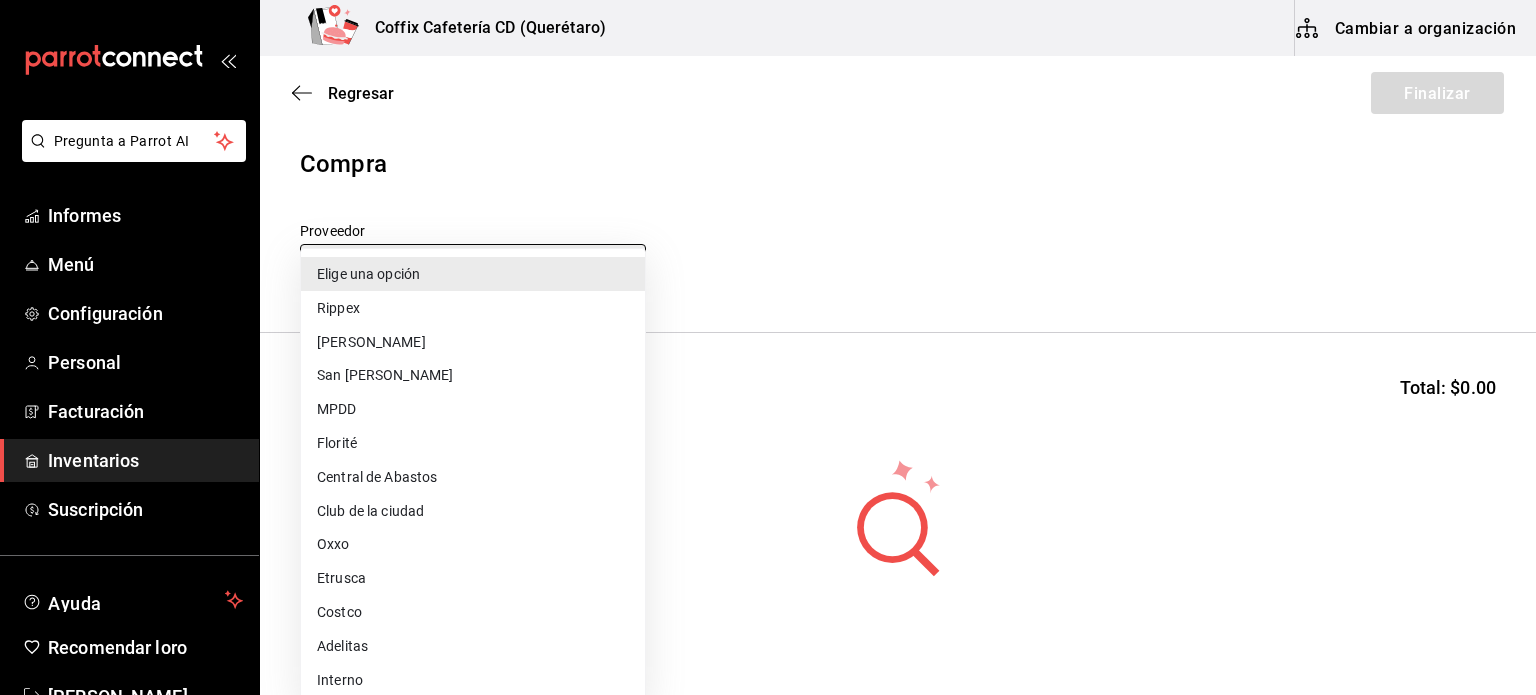 type on "49f9998f-c7e9-41cb-9d0f-f320be7db51c" 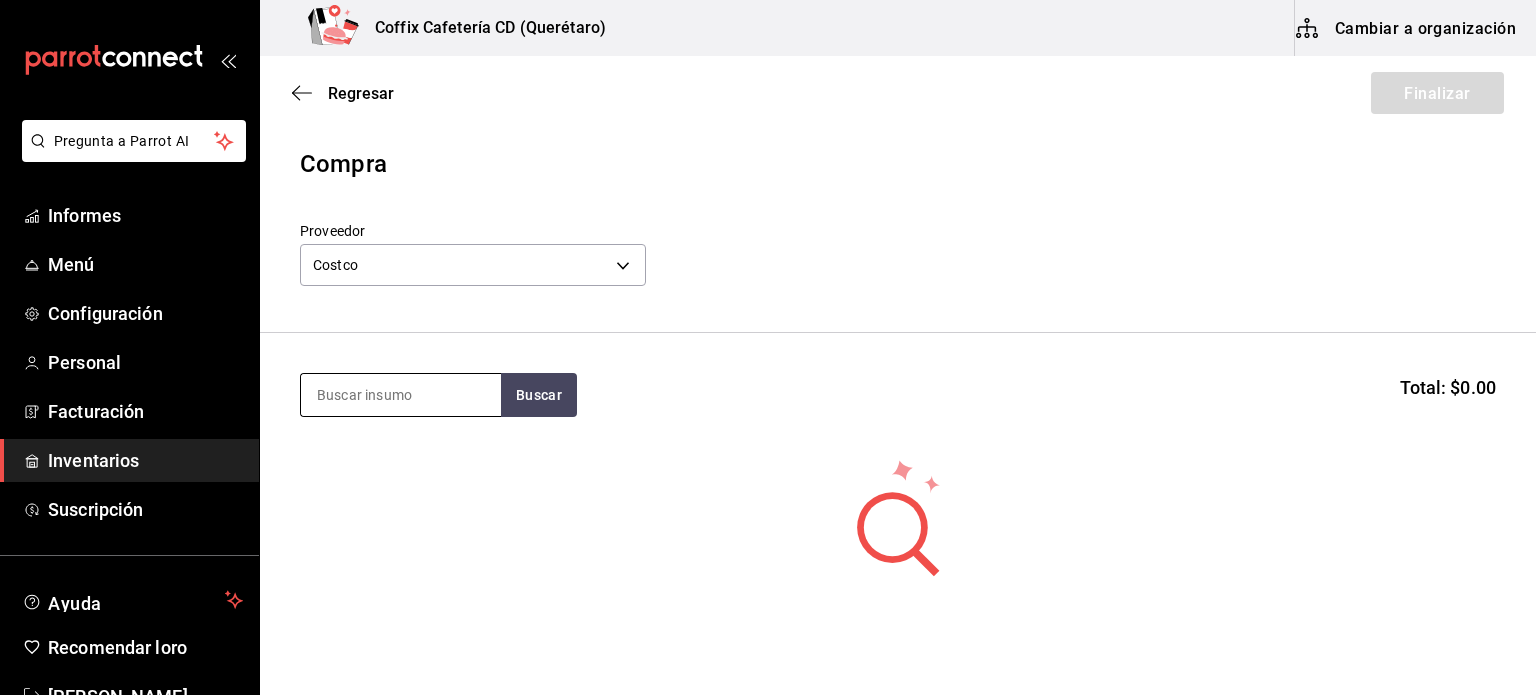 click at bounding box center (401, 395) 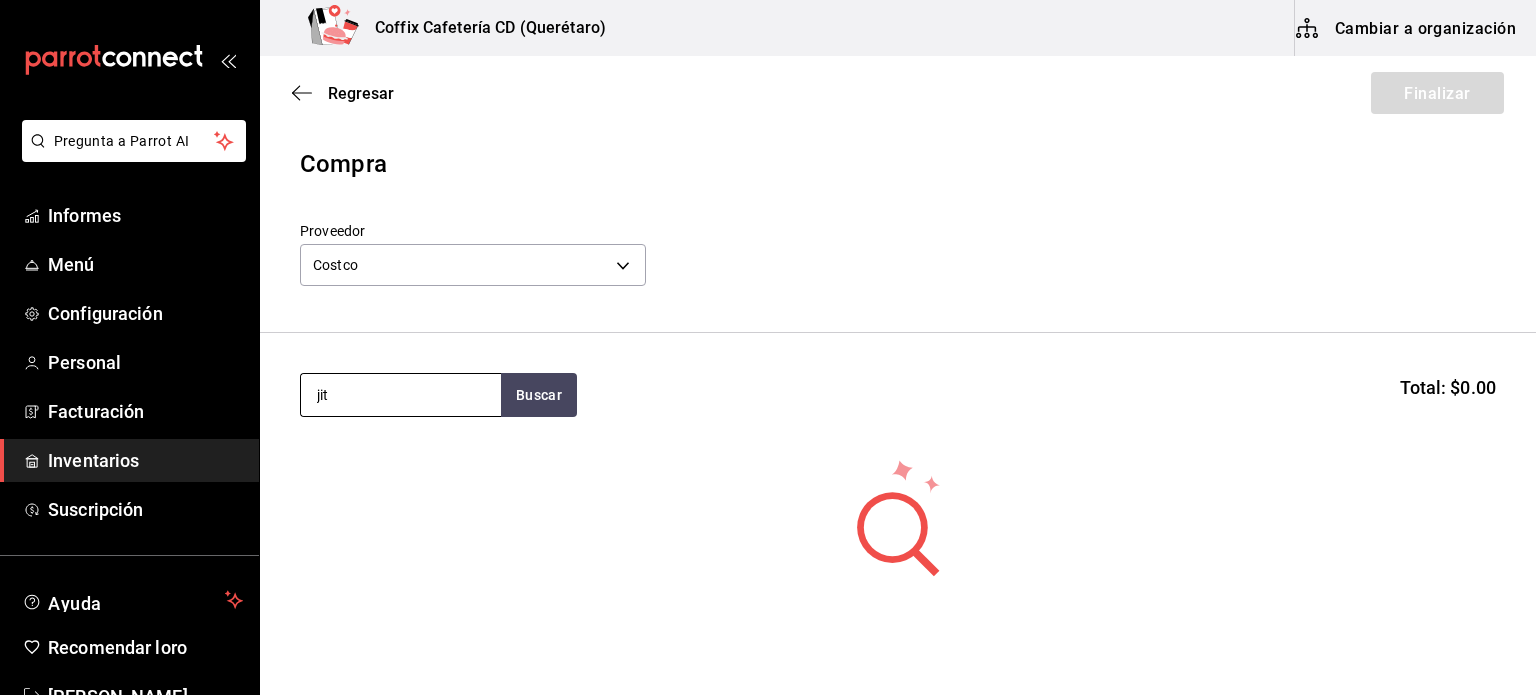 type on "jito" 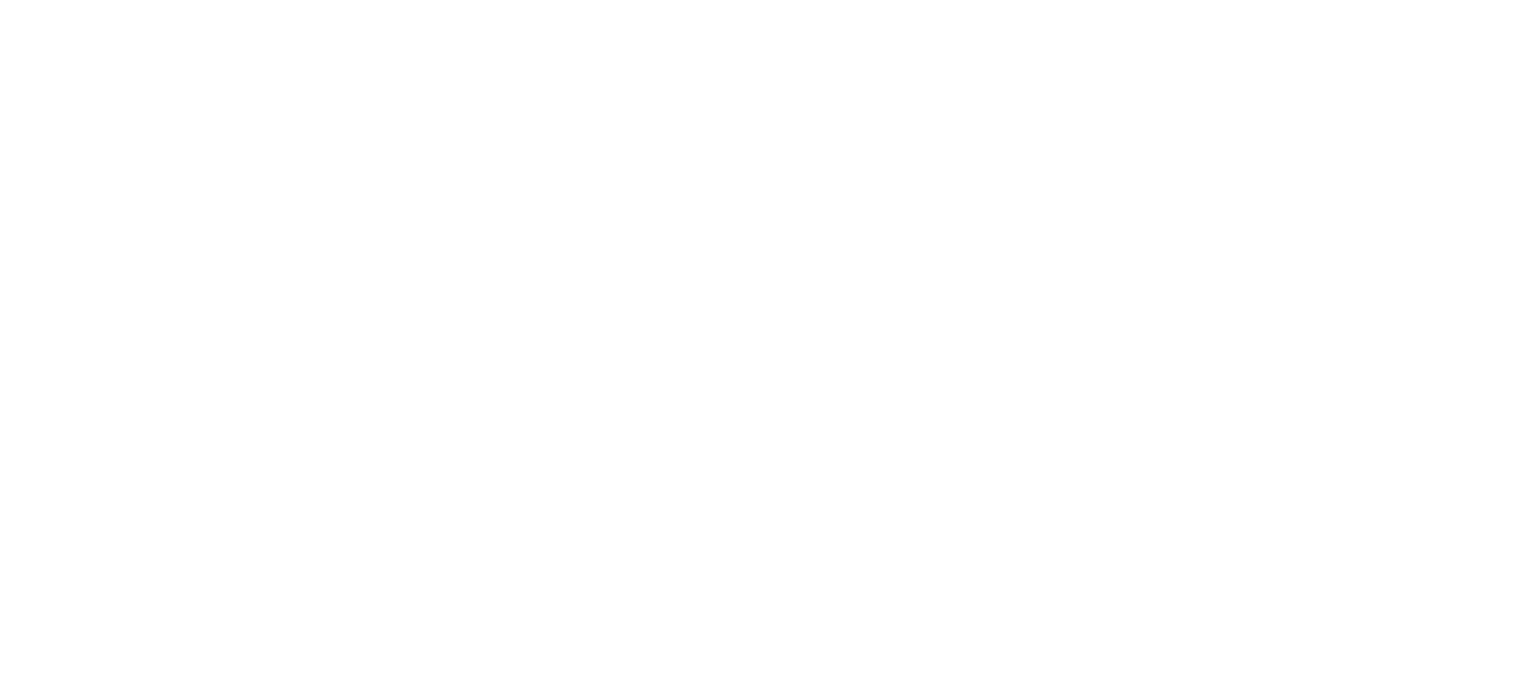 click on "Texto original Valora esta traducción Tu opinión servirá para ayudar a mejorar el Traductor de Google" at bounding box center [768, 4] 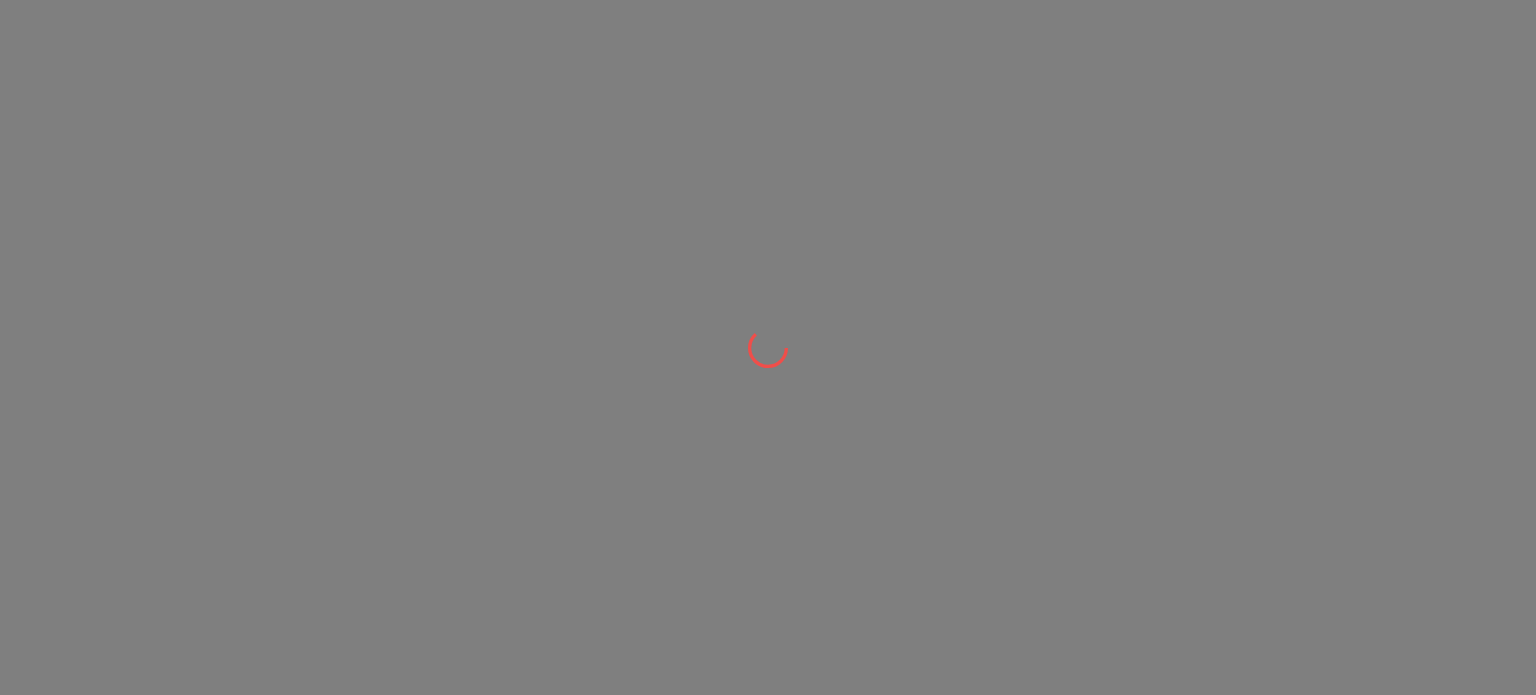 scroll, scrollTop: 0, scrollLeft: 0, axis: both 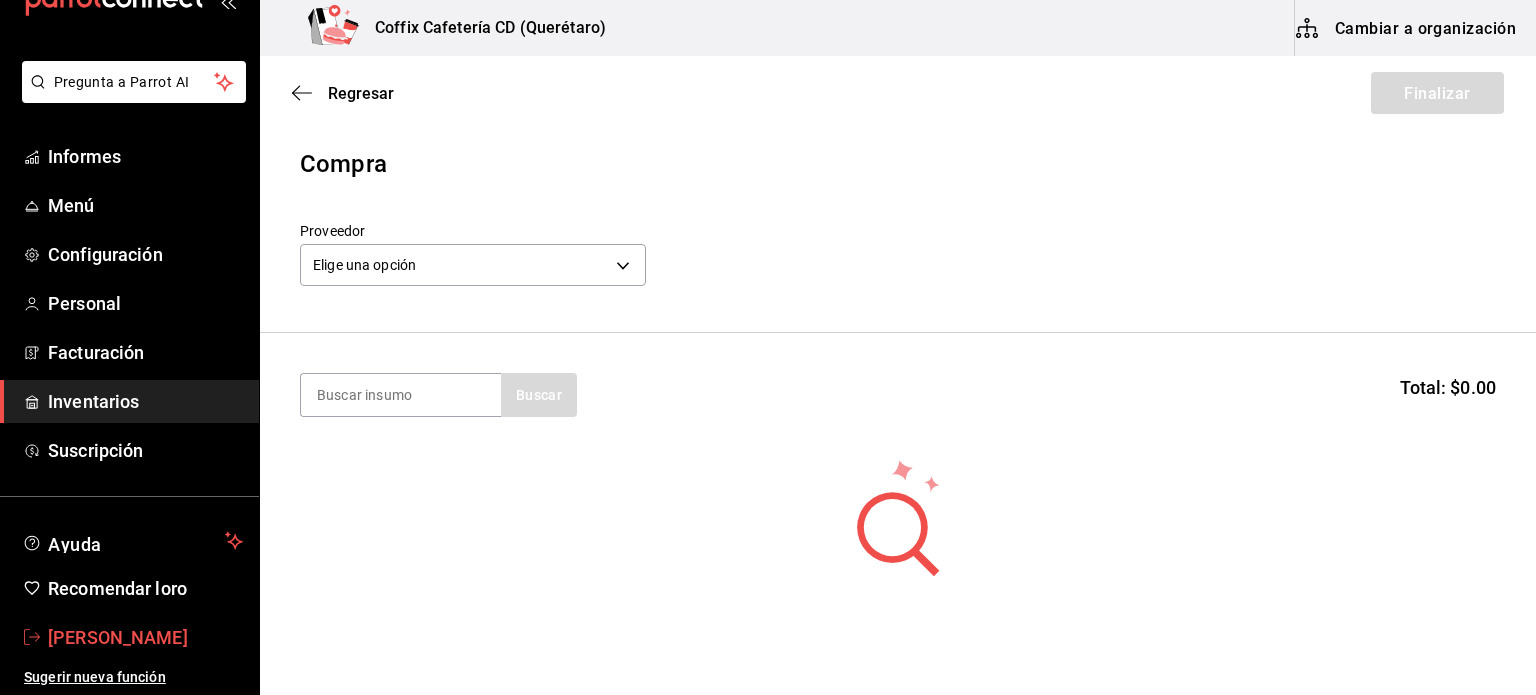 click on "[PERSON_NAME]" at bounding box center (118, 637) 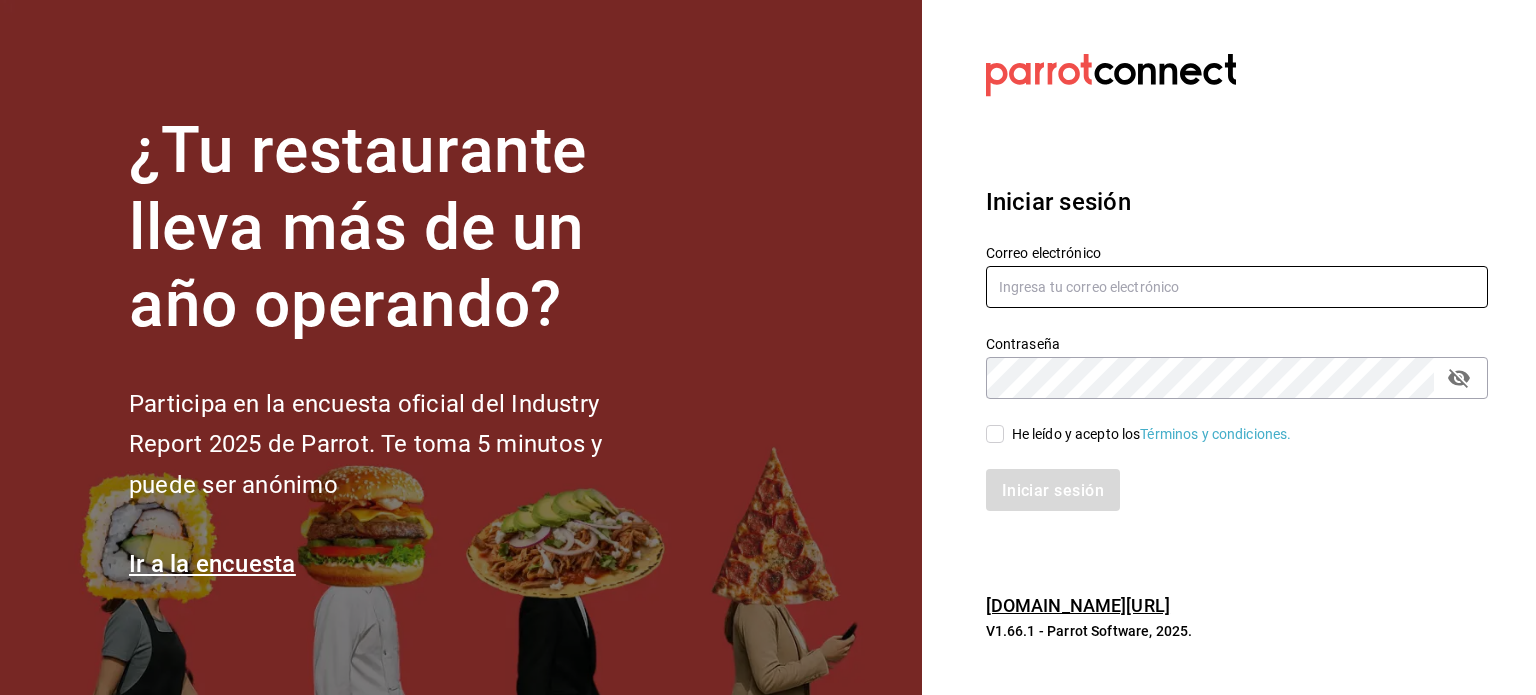 click at bounding box center (1237, 287) 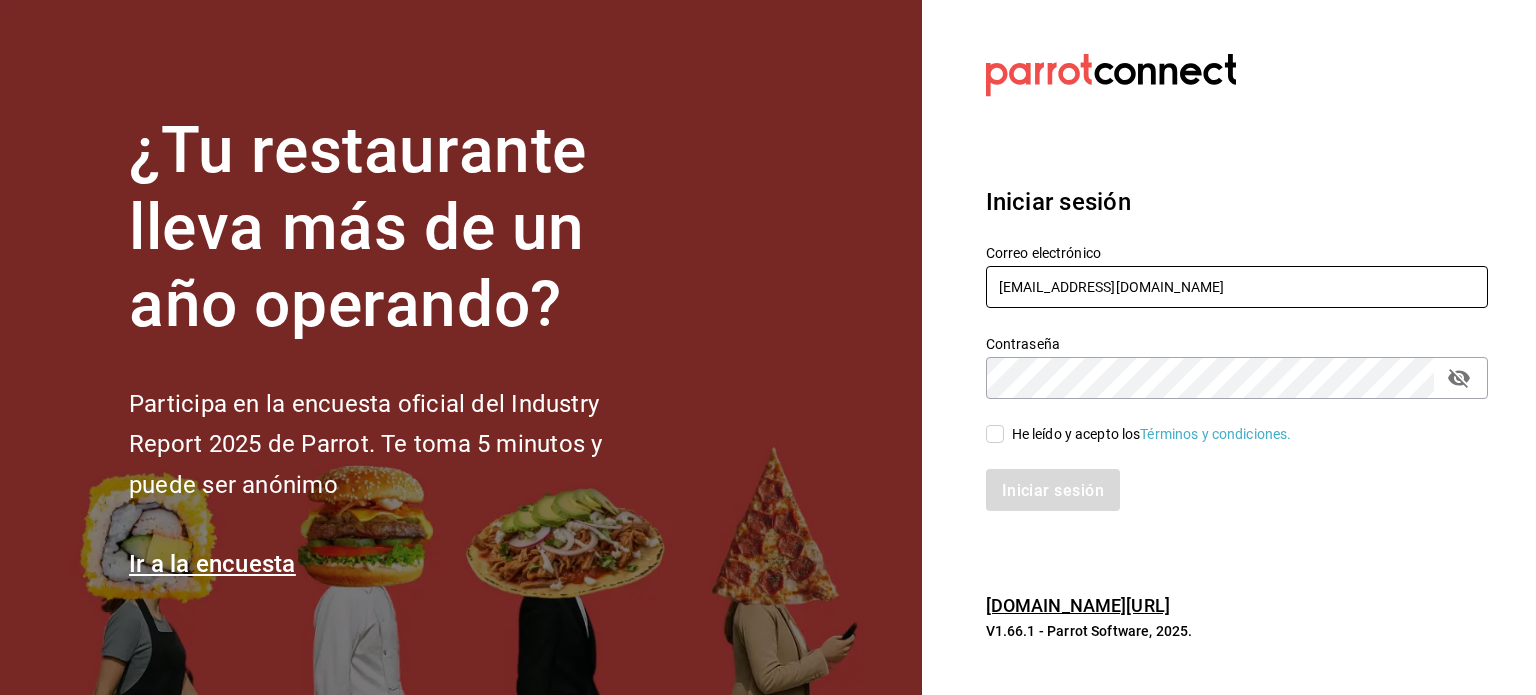 type on "[EMAIL_ADDRESS][DOMAIN_NAME]" 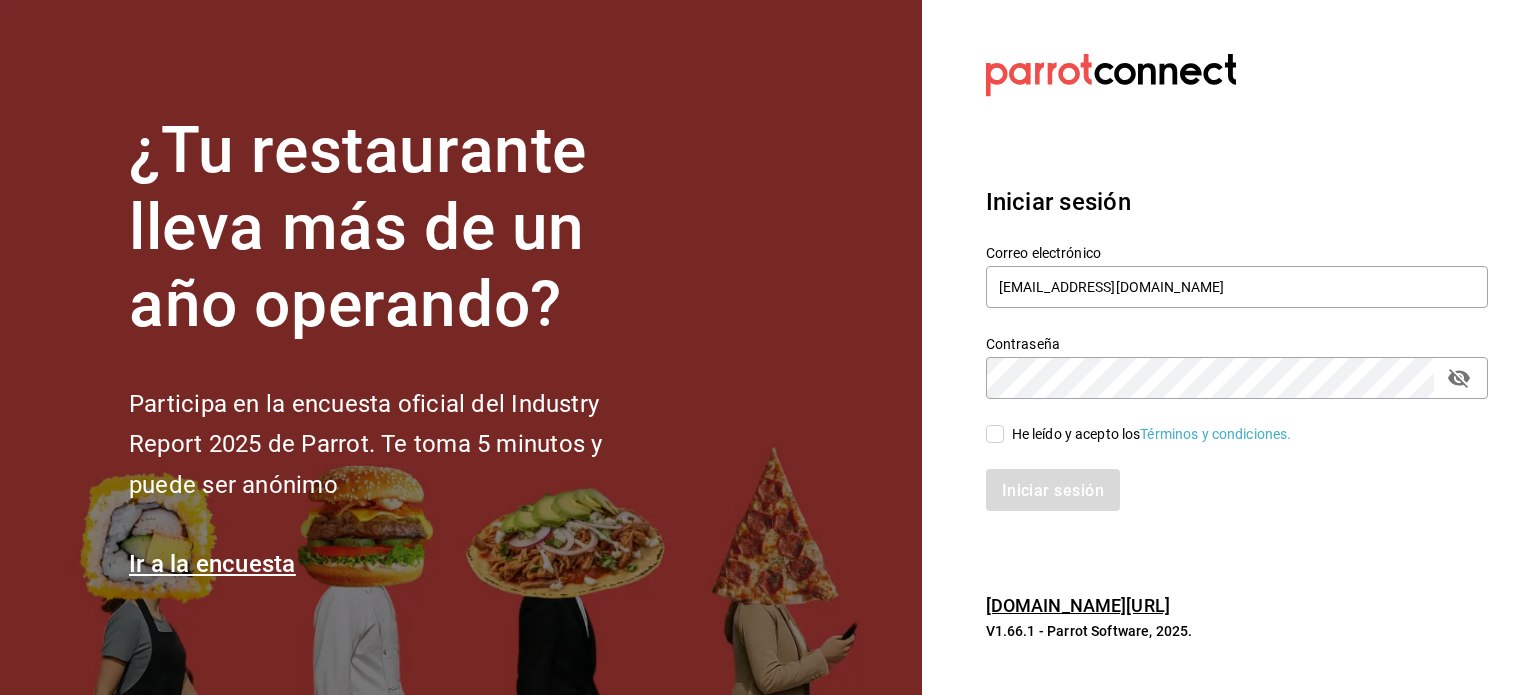 click on "He leído y acepto los  Términos y condiciones." at bounding box center (1225, 422) 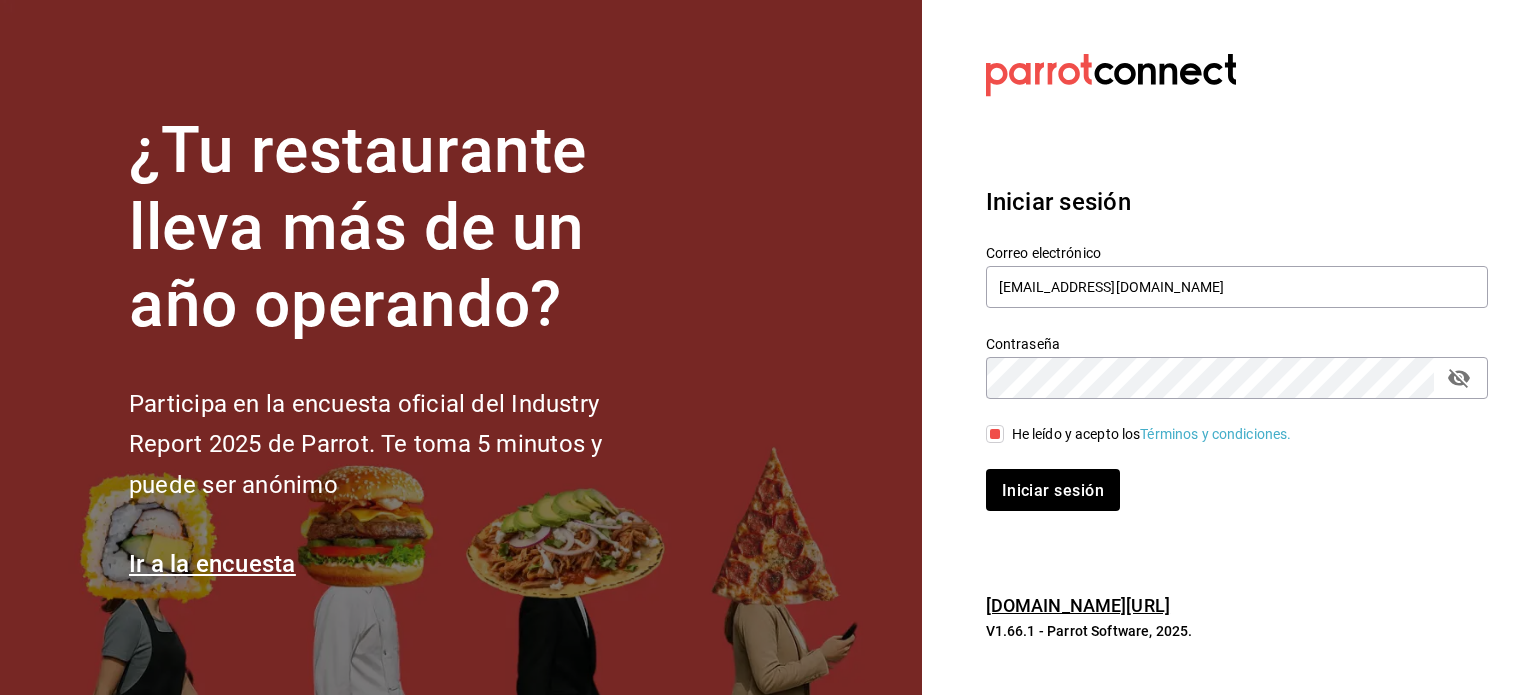click on "Iniciar sesión" at bounding box center (1225, 478) 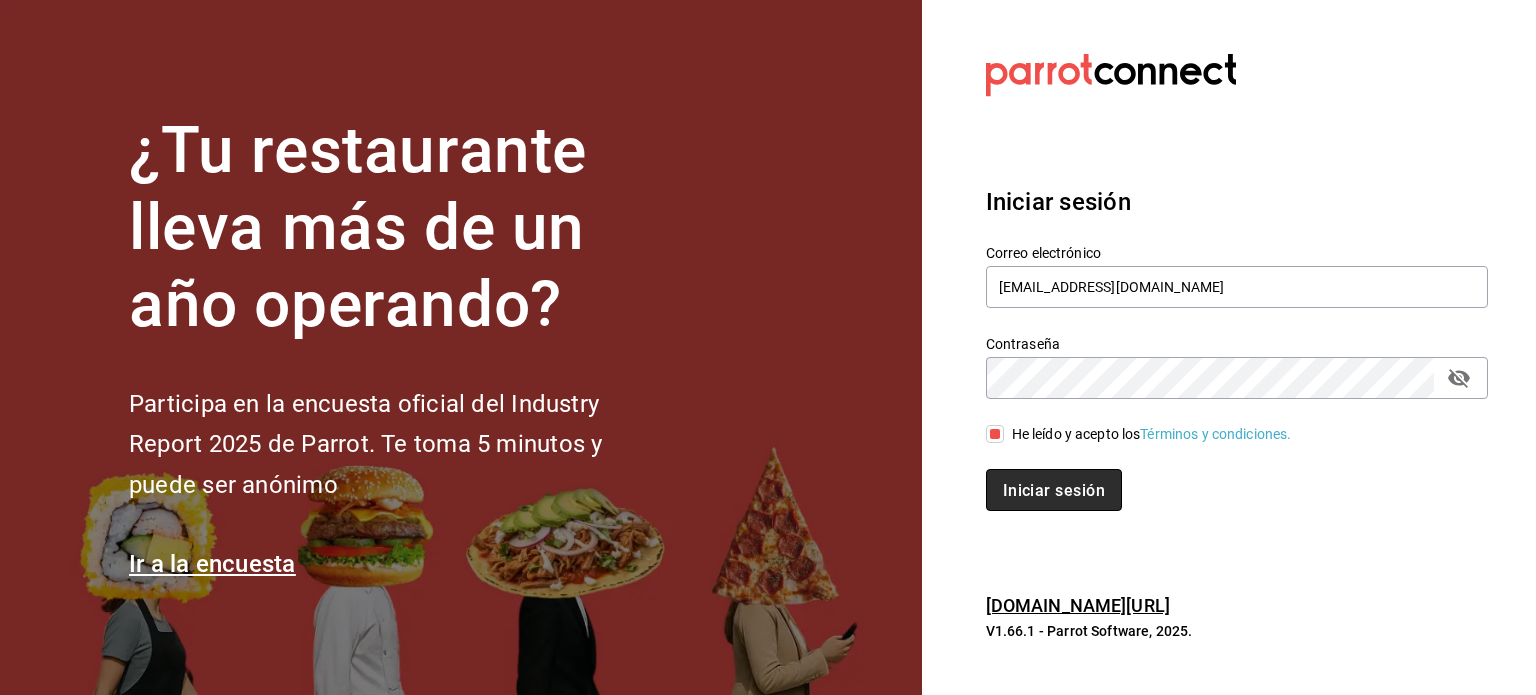 click on "Iniciar sesión" at bounding box center (1054, 490) 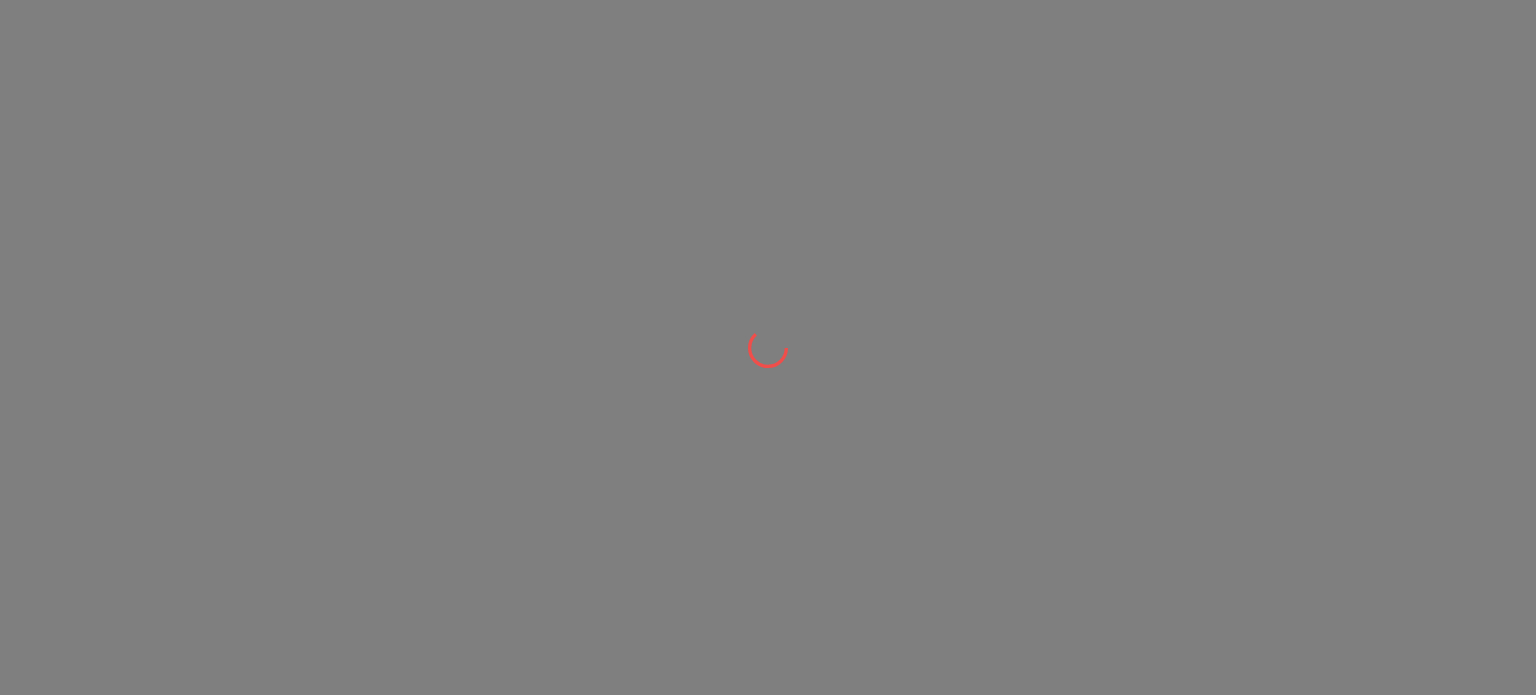 scroll, scrollTop: 0, scrollLeft: 0, axis: both 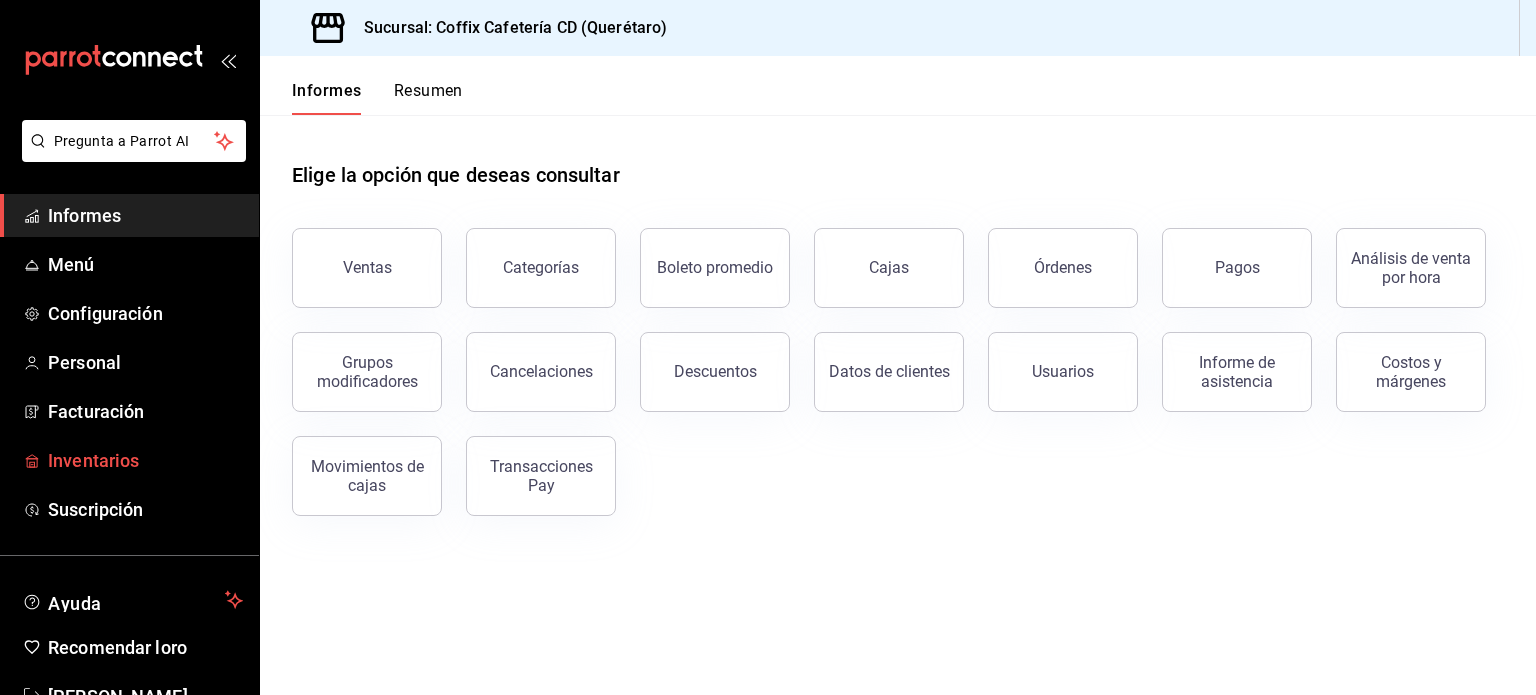 click on "Inventarios" at bounding box center (145, 460) 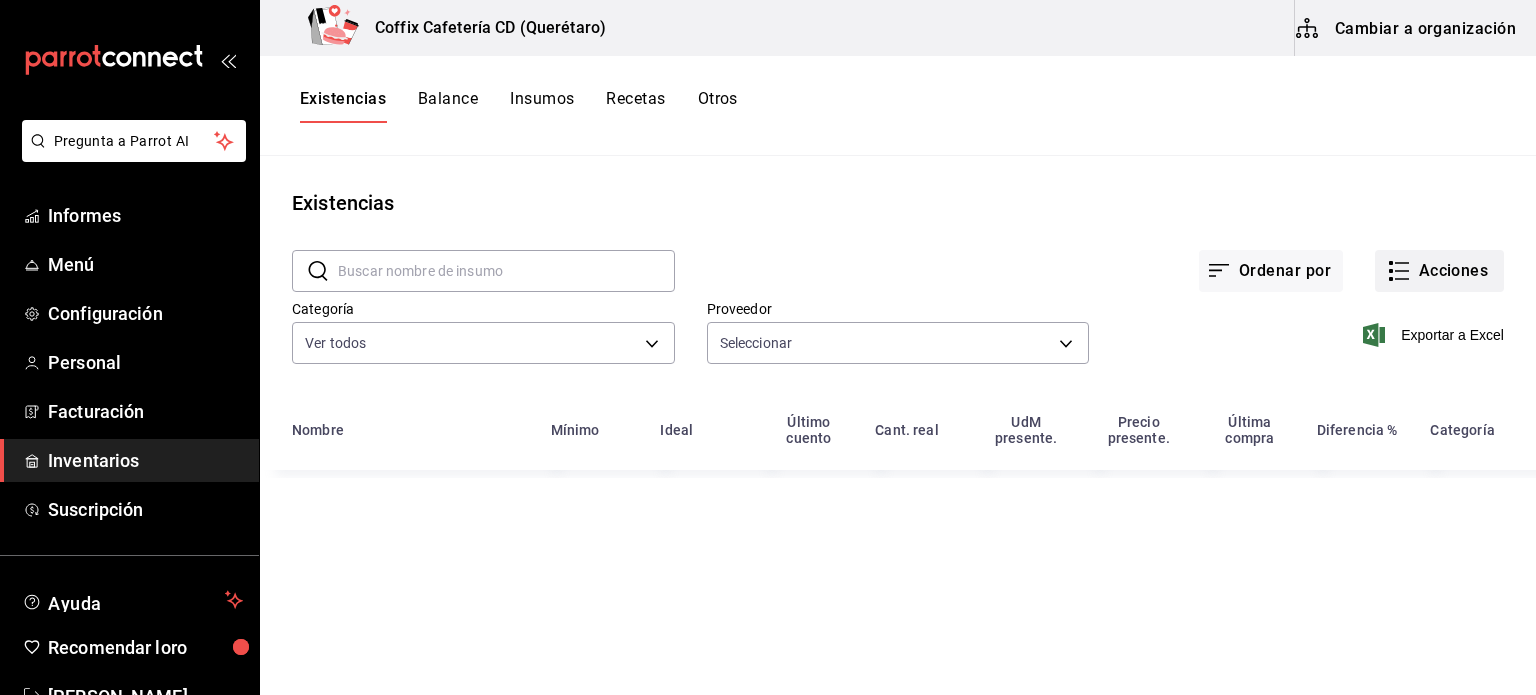 click on "Acciones" at bounding box center [1439, 271] 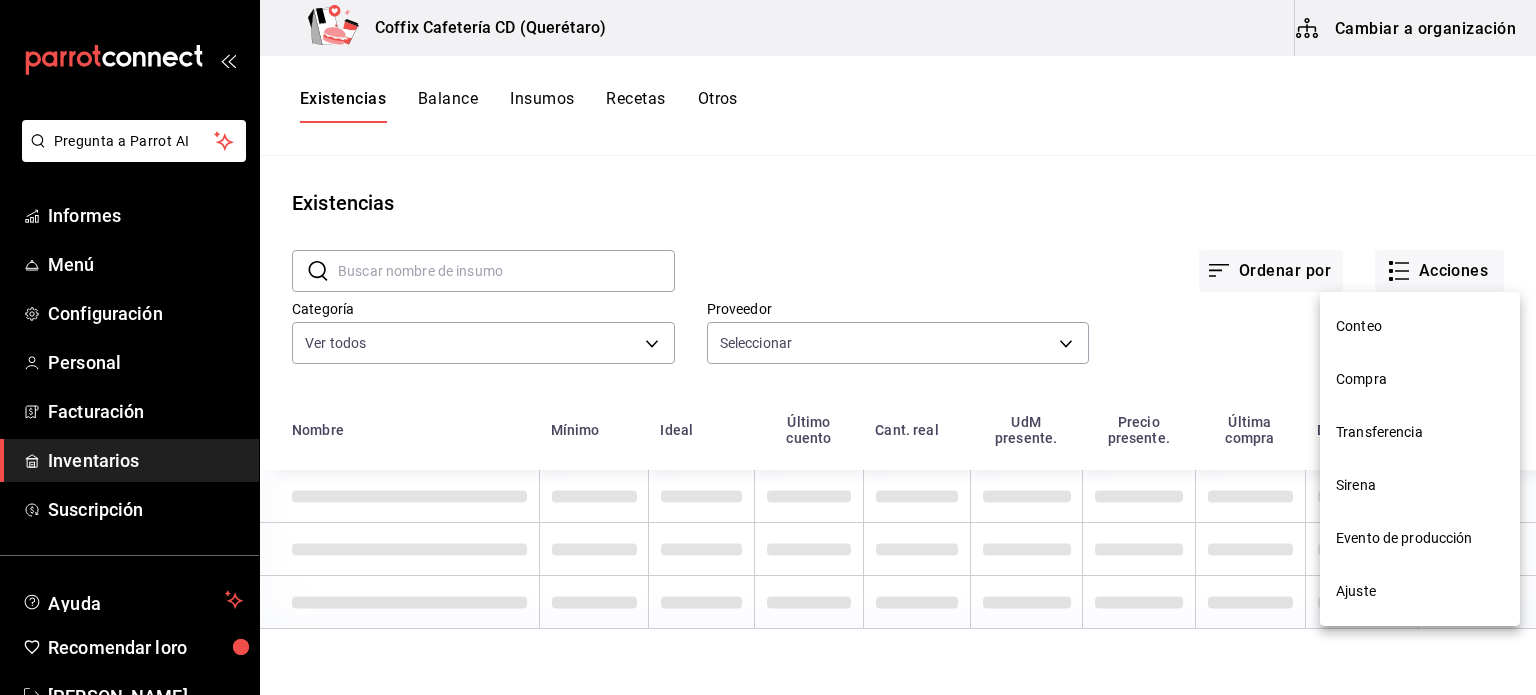 click on "Compra" at bounding box center (1420, 379) 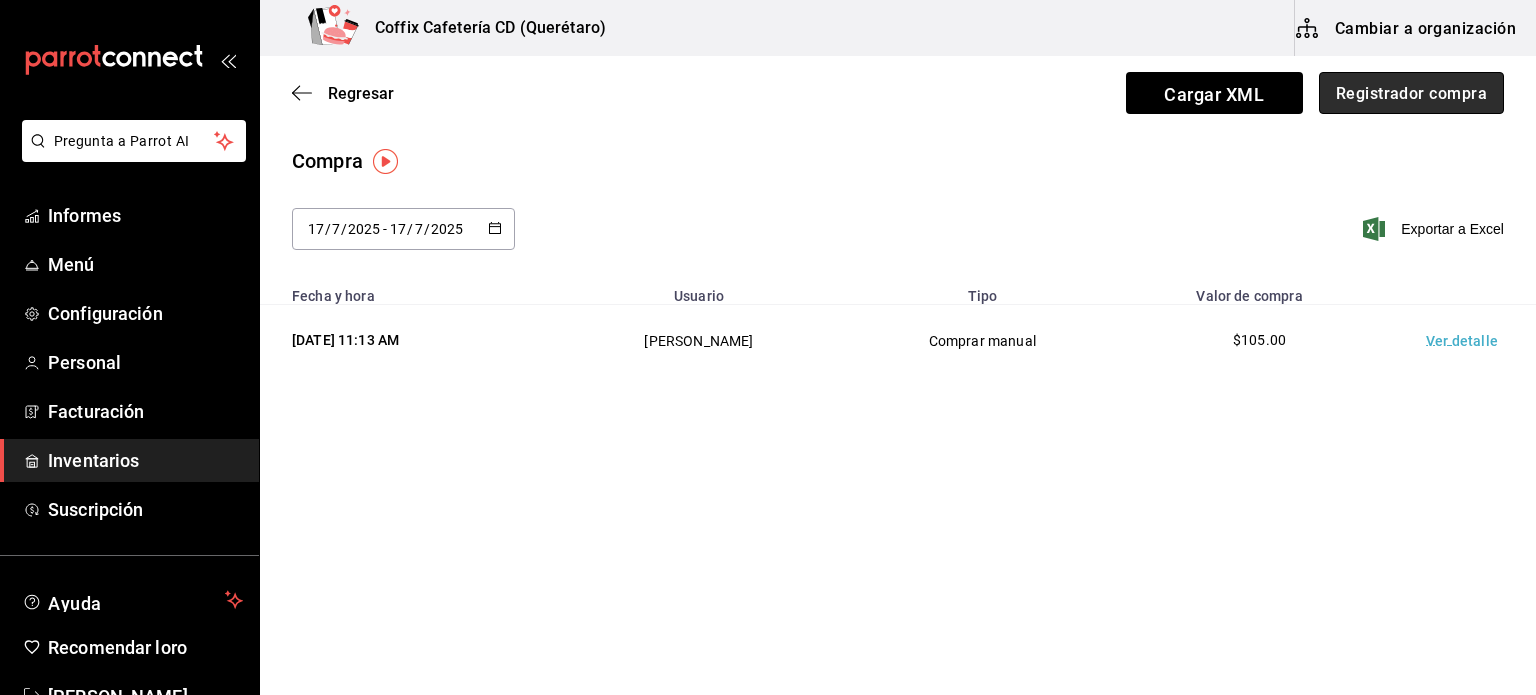 click on "Registrador compra" at bounding box center [1411, 92] 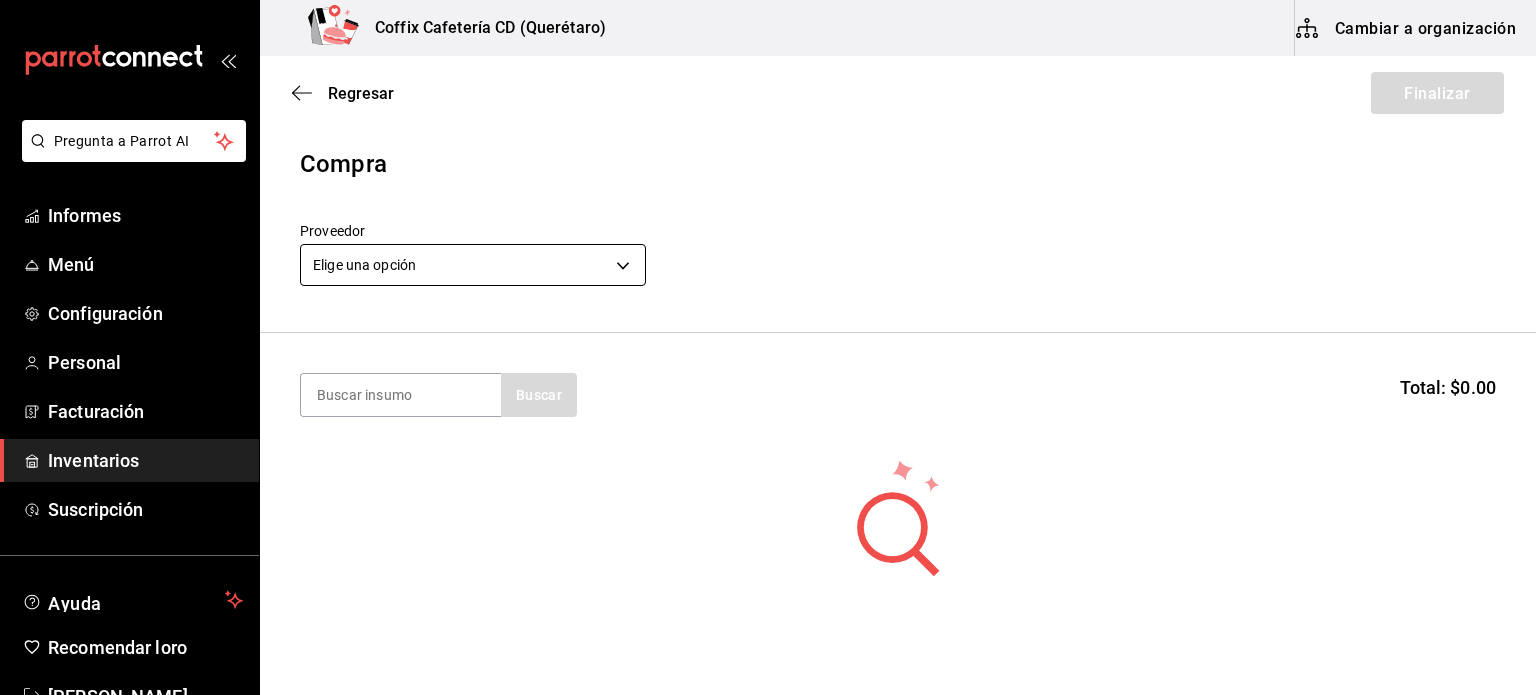 click on "Pregunta a Parrot AI Informes   Menú   Configuración   Personal   Facturación   Inventarios   Suscripción   Ayuda Recomendar loro   [PERSON_NAME]   Sugerir nueva función   Coffix Cafetería CD (Querétaro) Cambiar a organización Regresar Finalizar Compra Proveedor Elige una opción default Buscar Total: $0.00 No hay insumos a mostrar.  Busca un insumo para agregarlo a la lista Texto original Valora esta traducción Tu opinión servirá para ayudar a mejorar el Traductor de Google GANA 1 MES GRATIS EN TU SUSCRIPCIÓN AQUÍ ¿Recuerdas cómo empezó tu restaurante? [DATE] puedes ayudar a un colega a tener el mismo cambio que tú viviste. Recomienda Parrot directamente desde tu Portal Administrador. Es fácil y rápido. 🎁 Por cada restaurante que se una, ganas 1 mes gratis. Ver video tutorial Ir a un video Pregunta a Parrot AI Informes   Menú   Configuración   Personal   Facturación   Inventarios   Suscripción   Ayuda Recomendar loro   [PERSON_NAME]   Sugerir nueva función   Editar Eliminar" at bounding box center (768, 291) 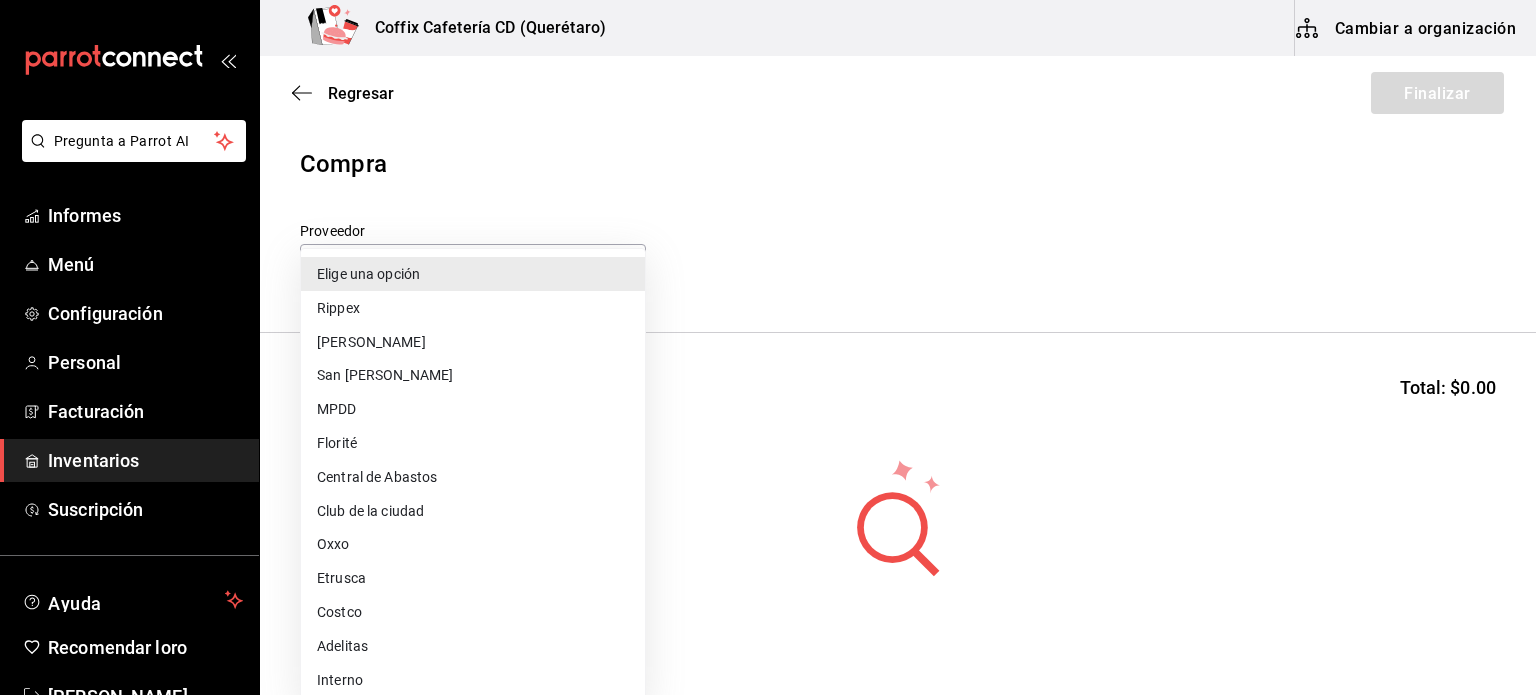 click on "Costco" at bounding box center (473, 612) 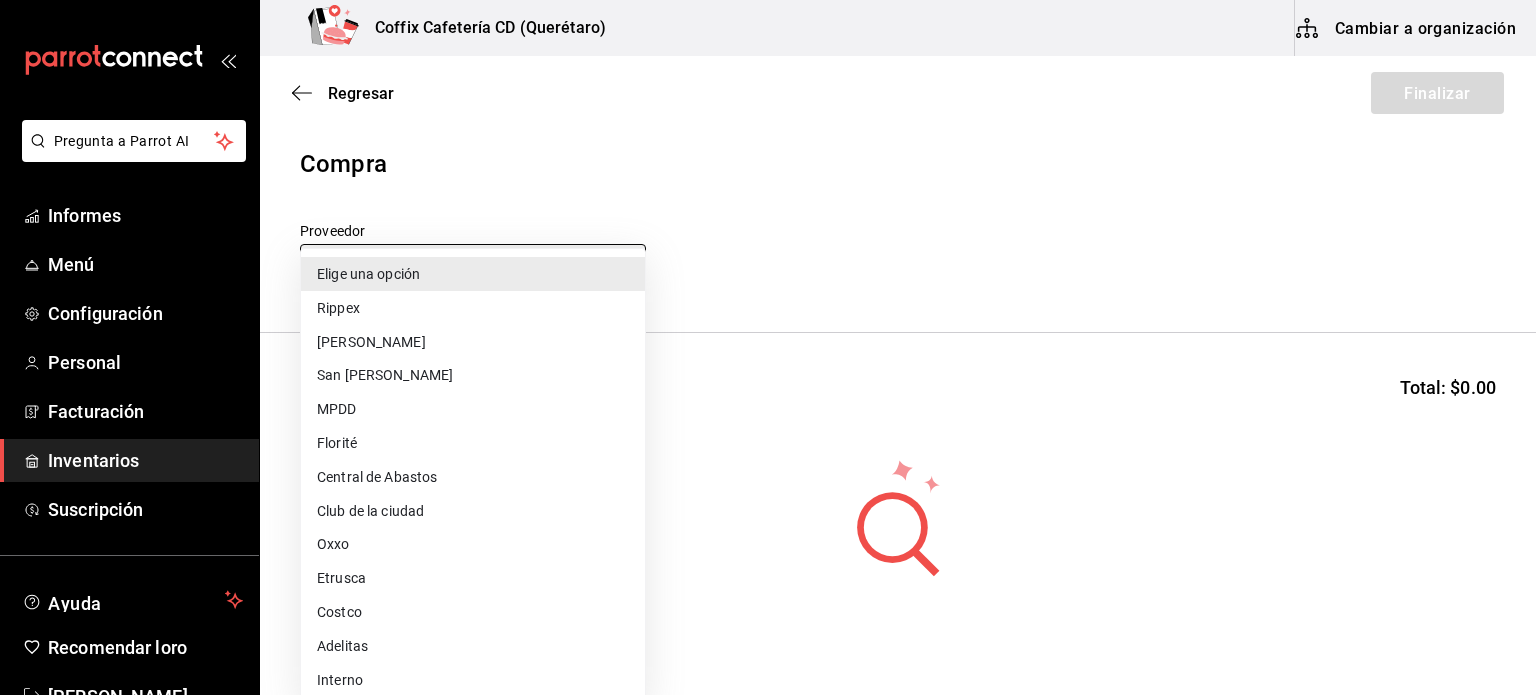 type on "49f9998f-c7e9-41cb-9d0f-f320be7db51c" 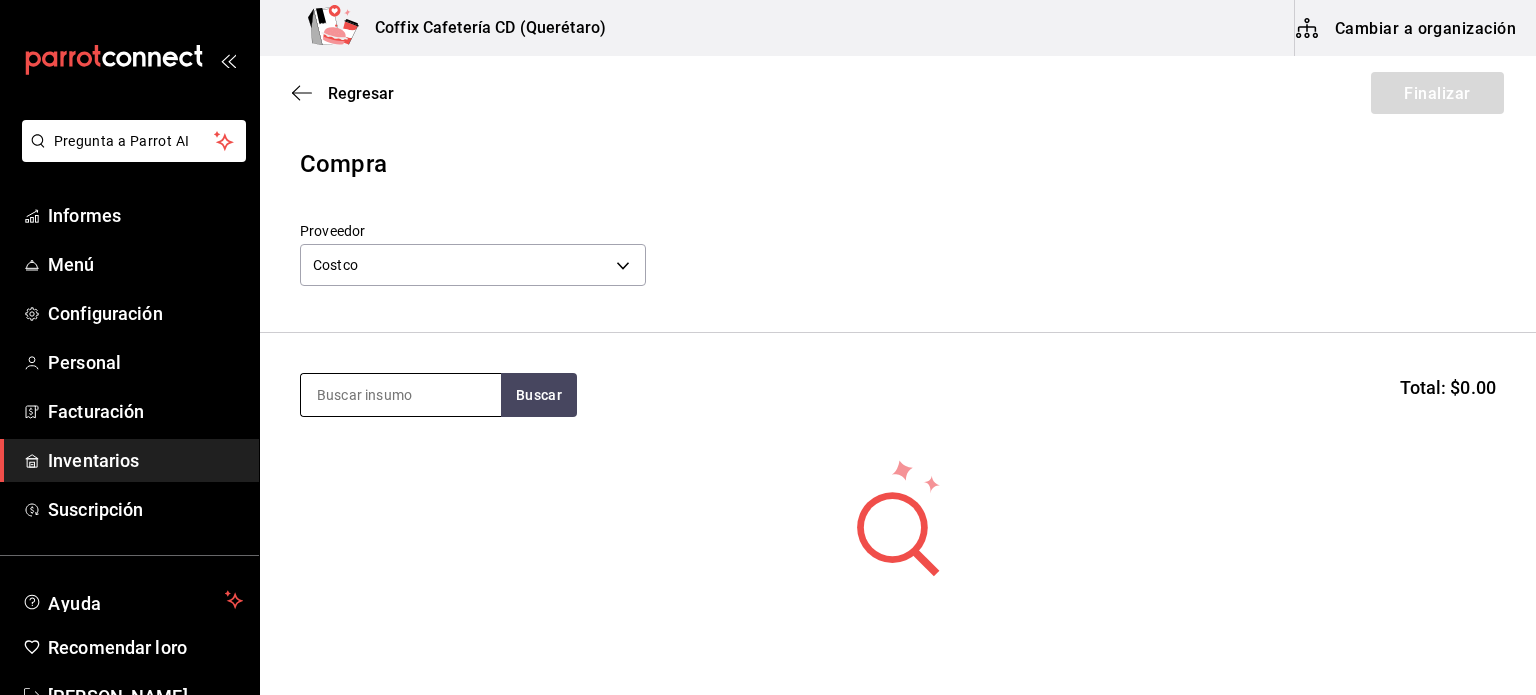 click at bounding box center (401, 395) 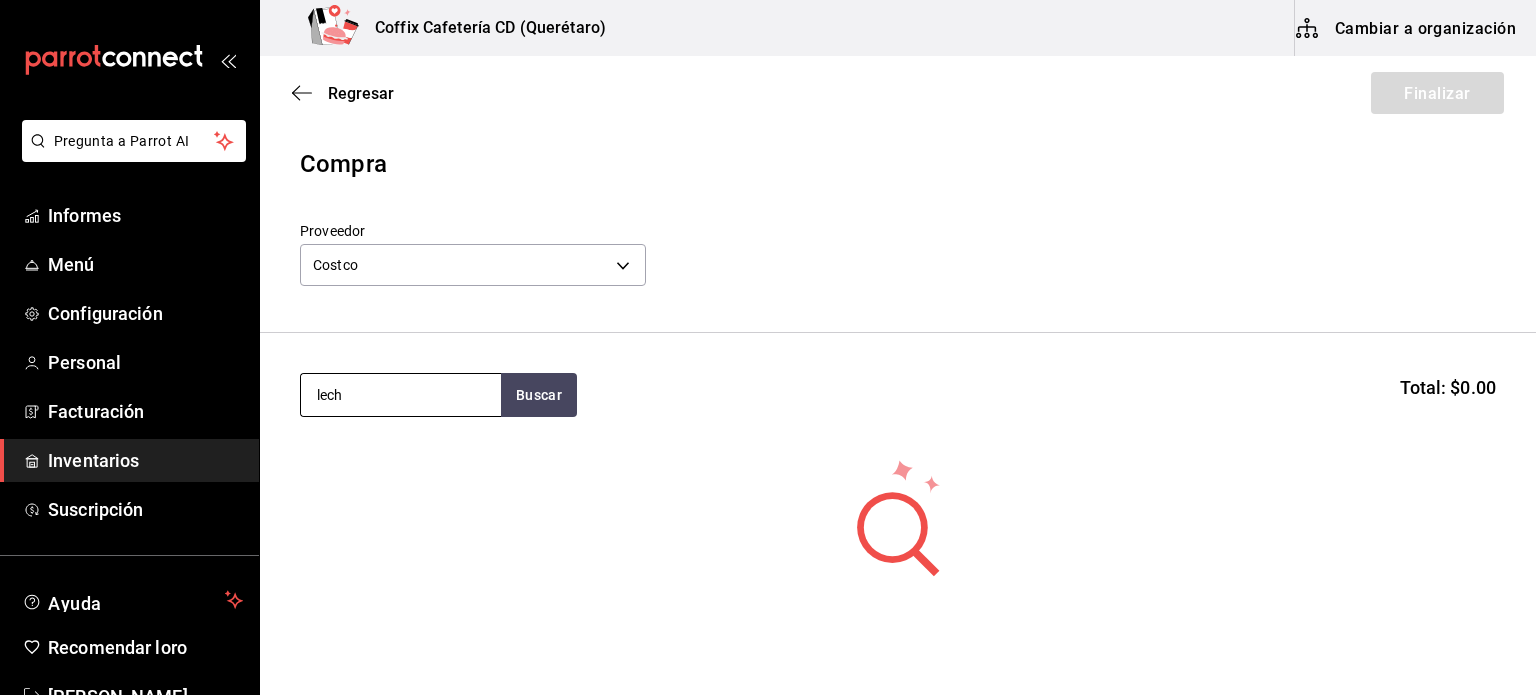 type on "leche" 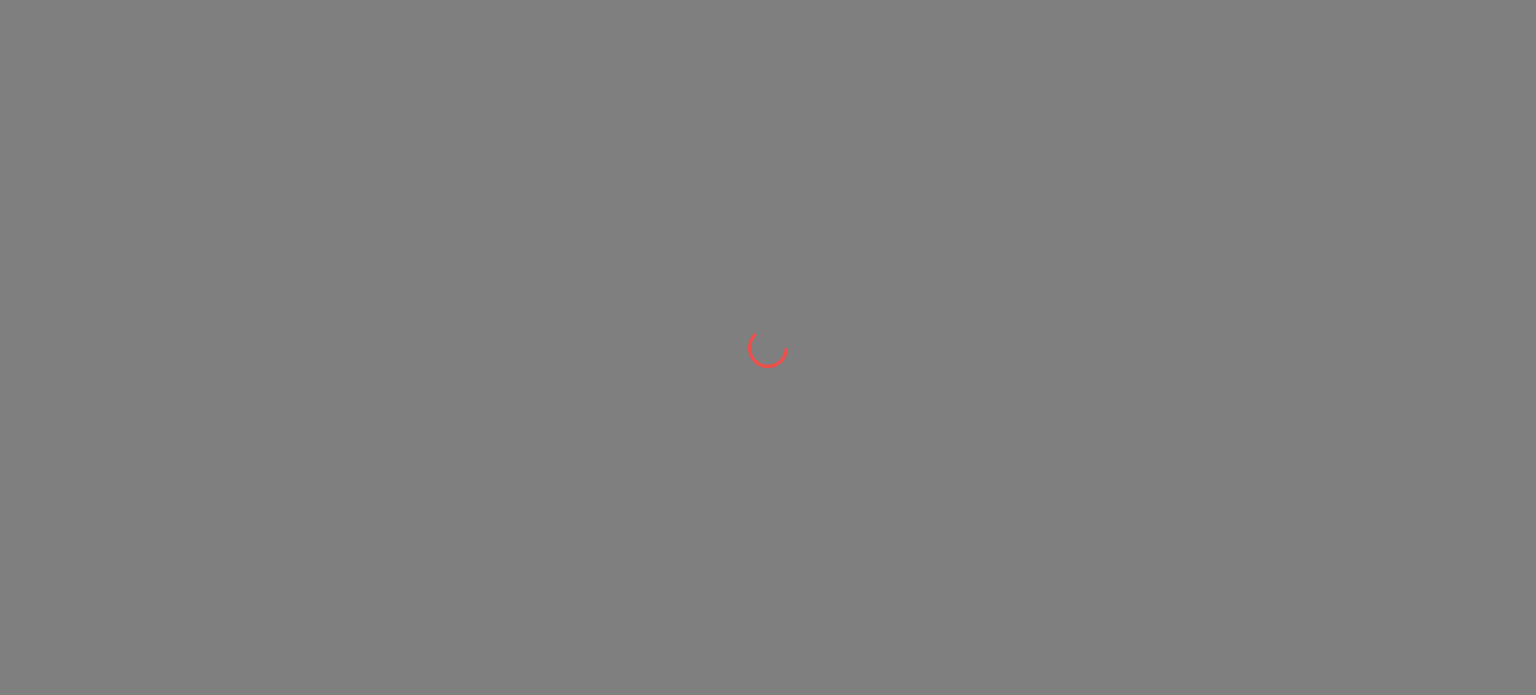 scroll, scrollTop: 0, scrollLeft: 0, axis: both 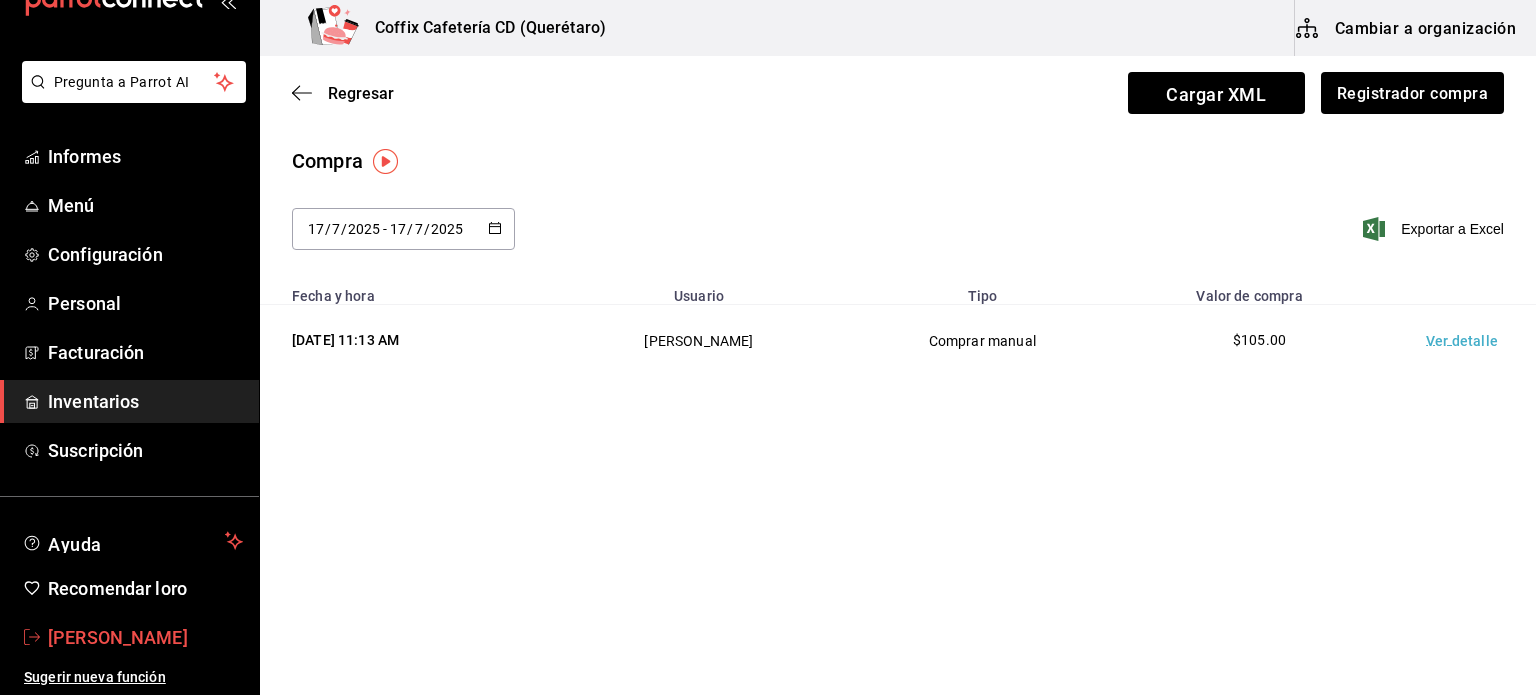 click on "[PERSON_NAME]" at bounding box center [118, 637] 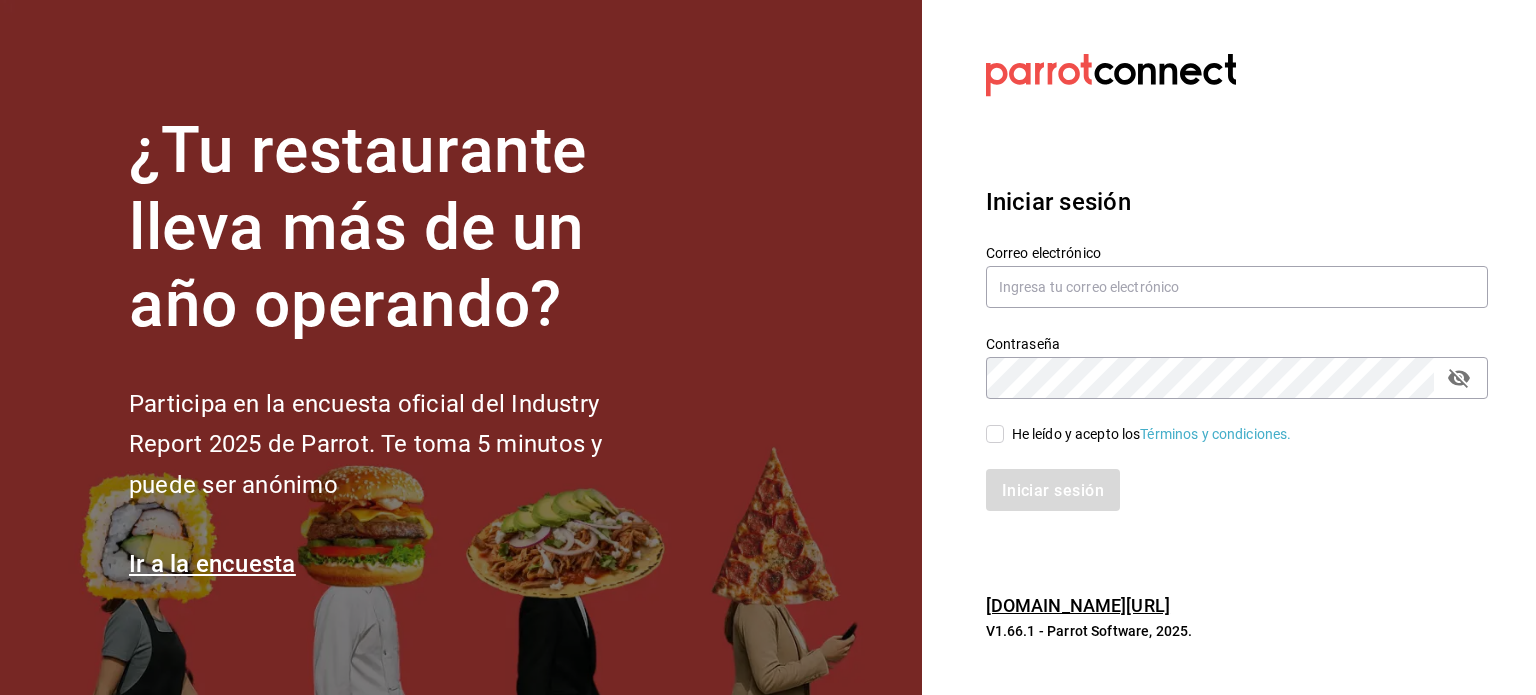 click on "¿Tu restaurante lleva más de un año operando?" at bounding box center [358, 227] 